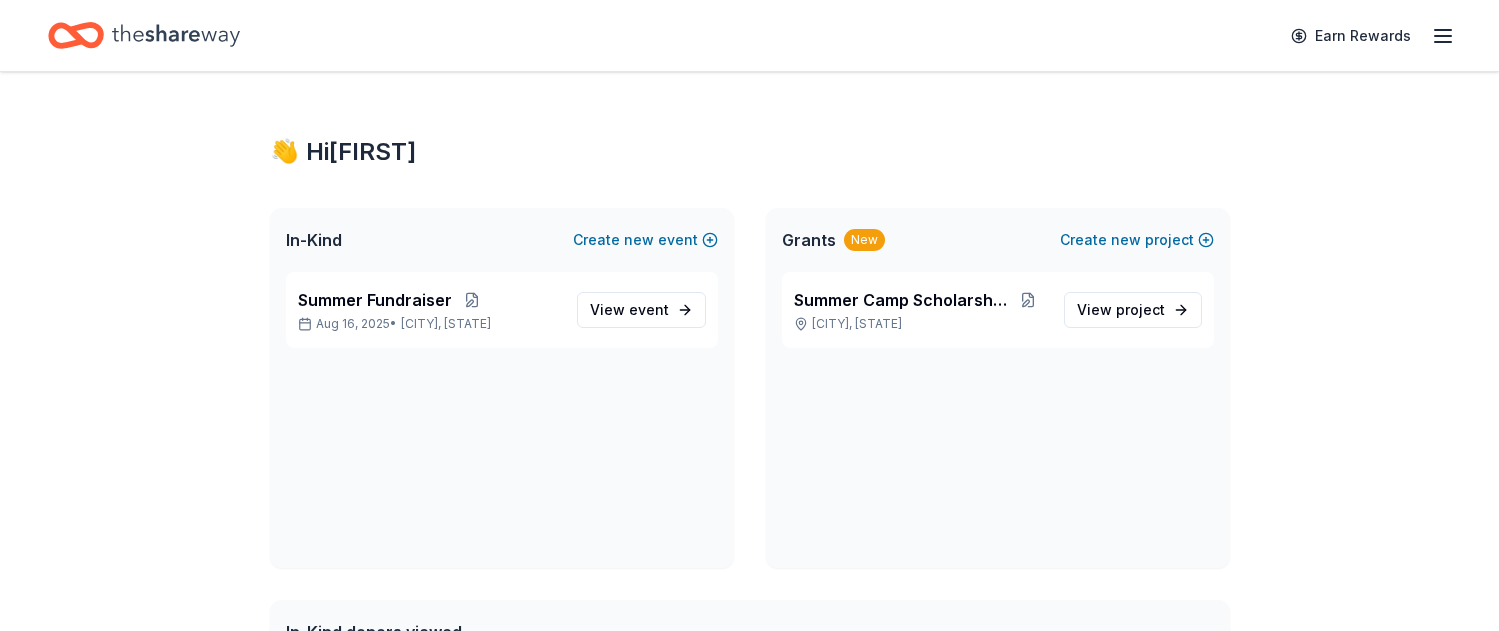 scroll, scrollTop: 0, scrollLeft: 0, axis: both 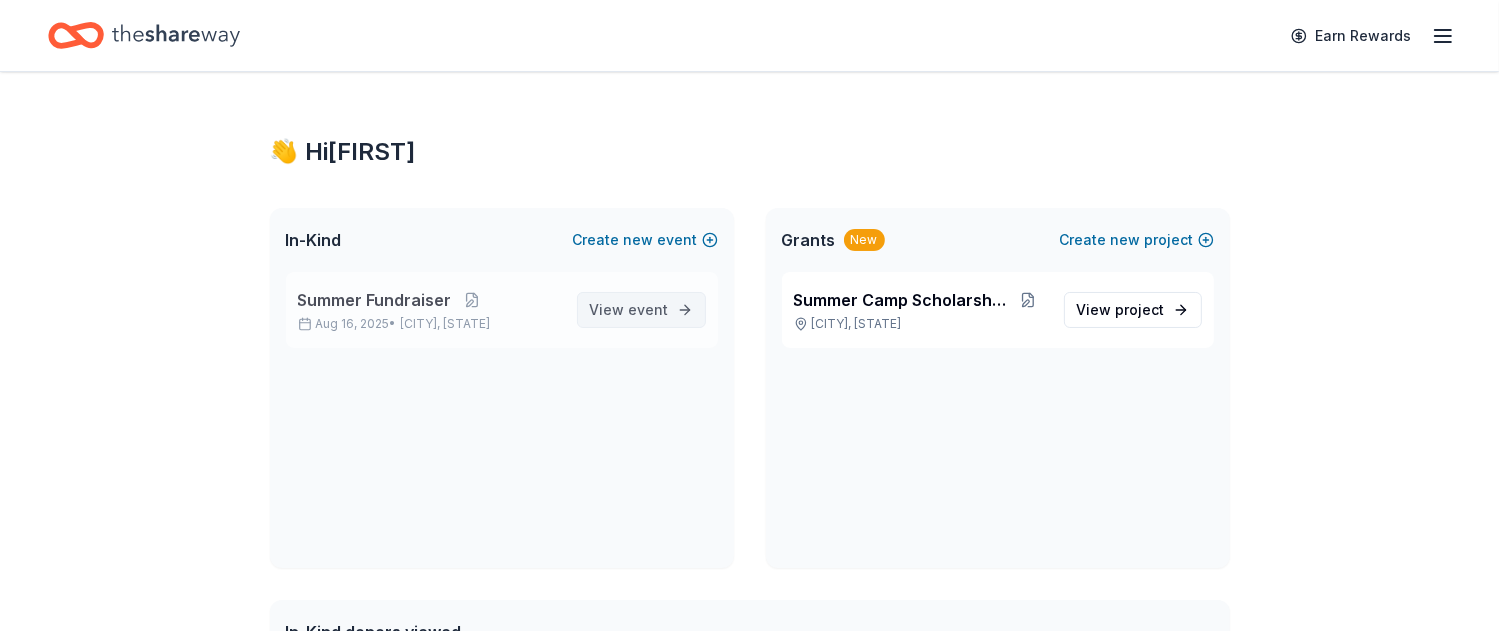 click on "View   event" at bounding box center [629, 310] 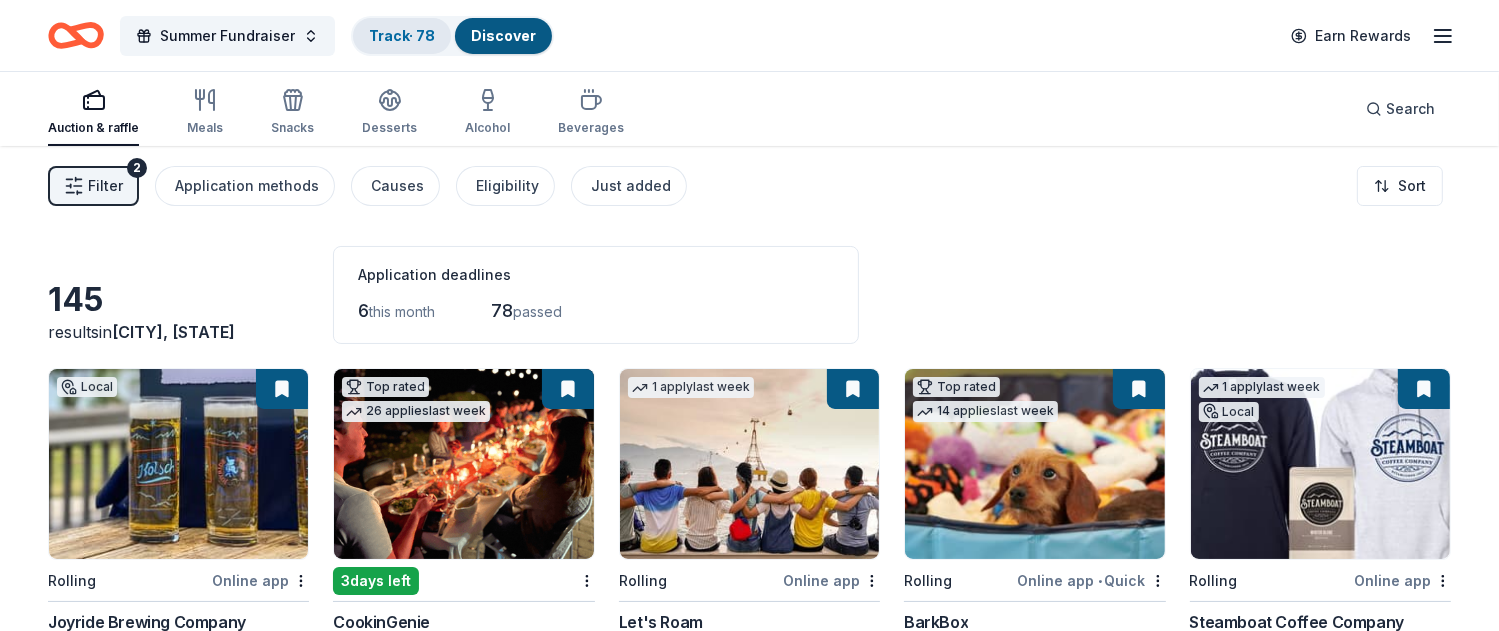 click on "Track  · 78" at bounding box center [402, 35] 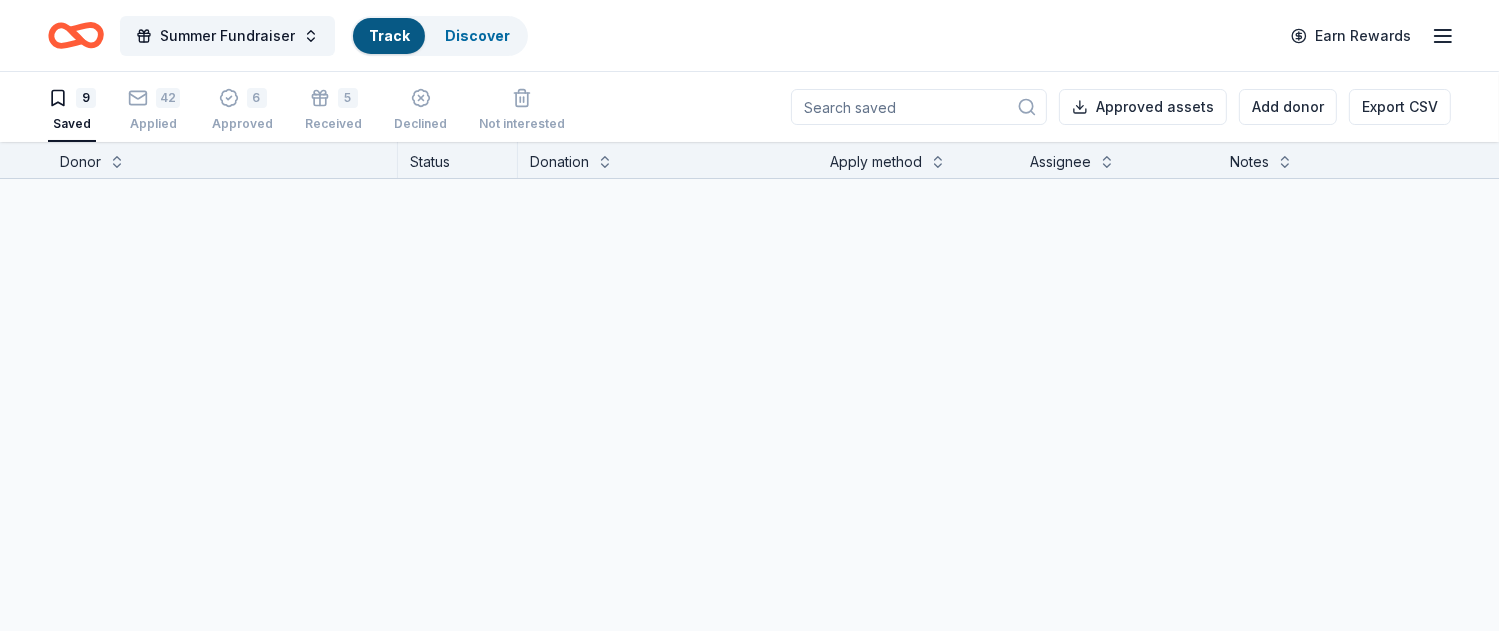 scroll, scrollTop: 0, scrollLeft: 0, axis: both 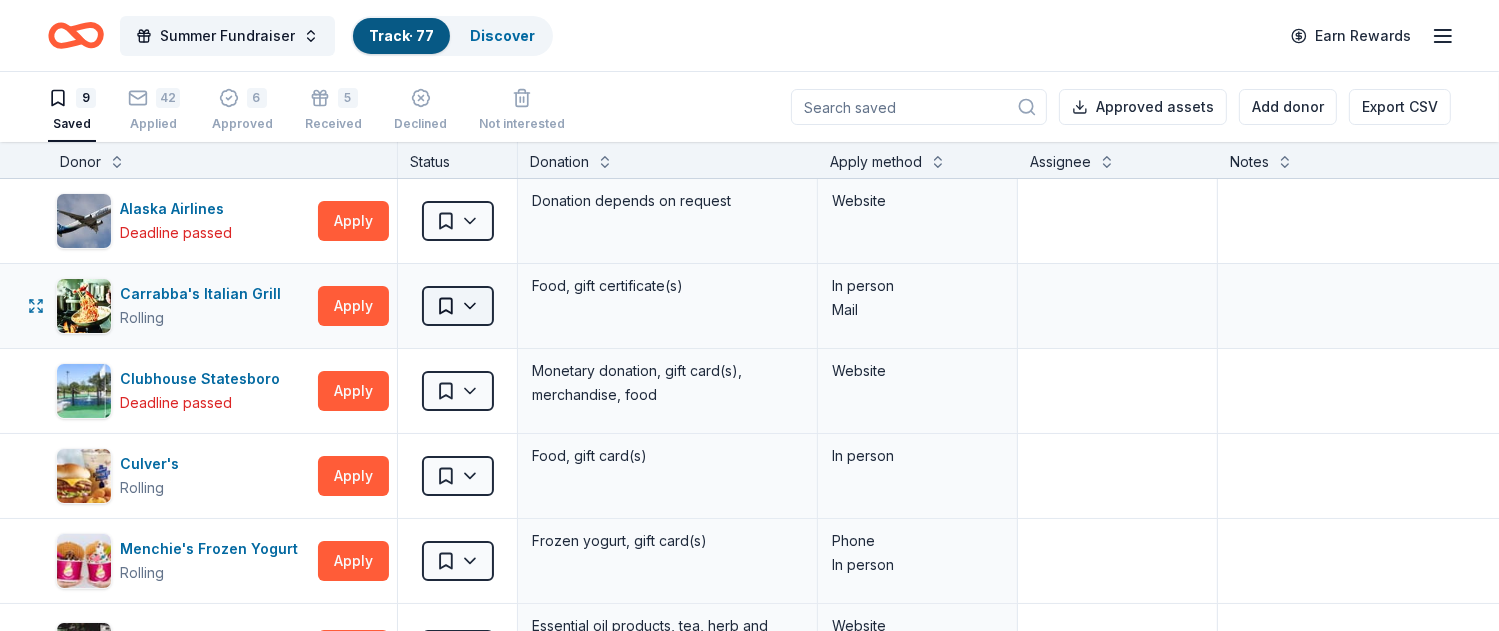 click on "Summer Fundraiser Track  · 77 Discover Earn Rewards 9 Saved 42 Applied 6 Approved 5 Received Declined Not interested  Approved assets Add donor Export CSV Donor Status Donation Apply method Assignee Notes Alaska Airlines Deadline passed Apply Saved Donation depends on request Website Carrabba's Italian Grill Rolling Apply Saved Food, gift certificate(s) In person Mail Clubhouse Statesboro Deadline passed Apply Saved Monetary donation, gift card(s), merchandise, food Website Culver's  Rolling Apply Saved Food, gift card(s) In person Menchie's Frozen Yogurt Rolling Apply Saved Frozen yogurt, gift card(s) Phone In person Mountain Rose Herbs Deadline passed Apply Saved Essential oil products, tea, herb and spice products, bath and body care products, health supplement products, gift basket(s), gift card(s), monetary donation Website Nothing Bundt Cakes Rolling Apply Saved Donation depends on request Phone In person Snooze Eatery Rolling Apply Saved Food, gift card(s) In person Trader Joe's Deadline passed Apply" at bounding box center [749, 315] 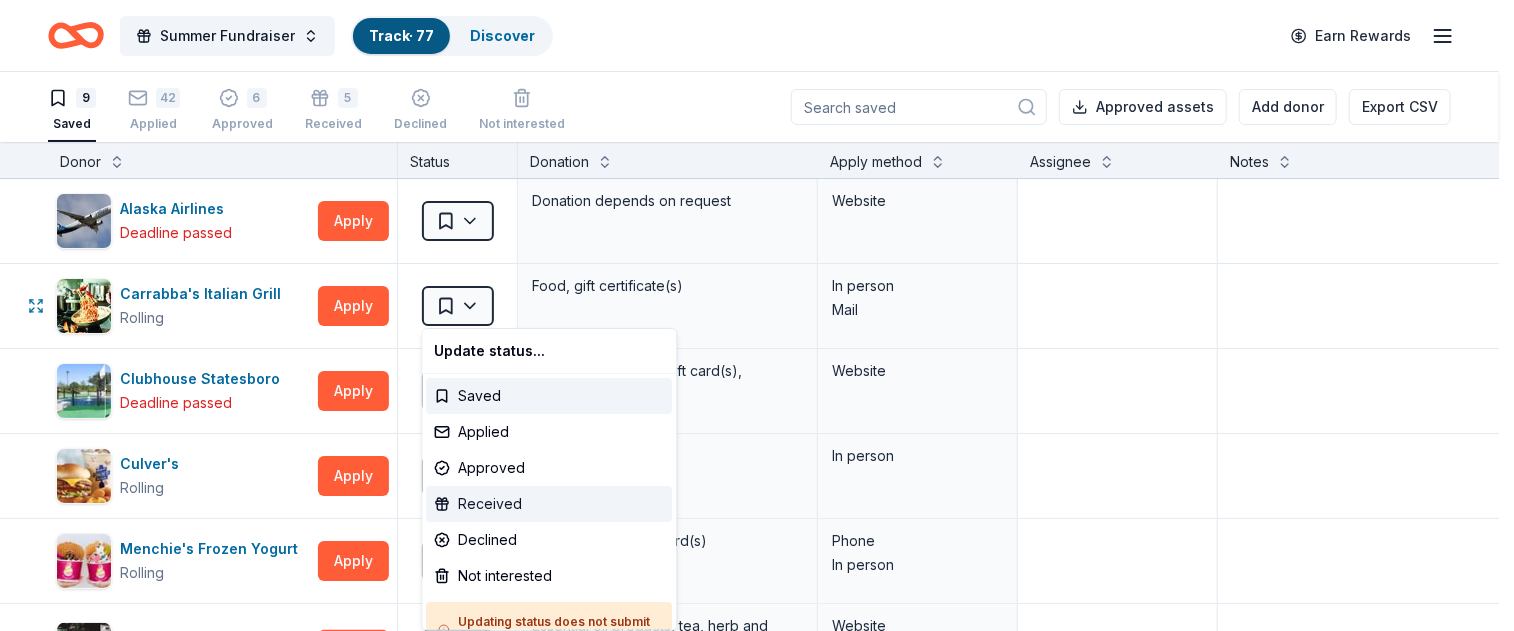 click on "Received" at bounding box center [550, 504] 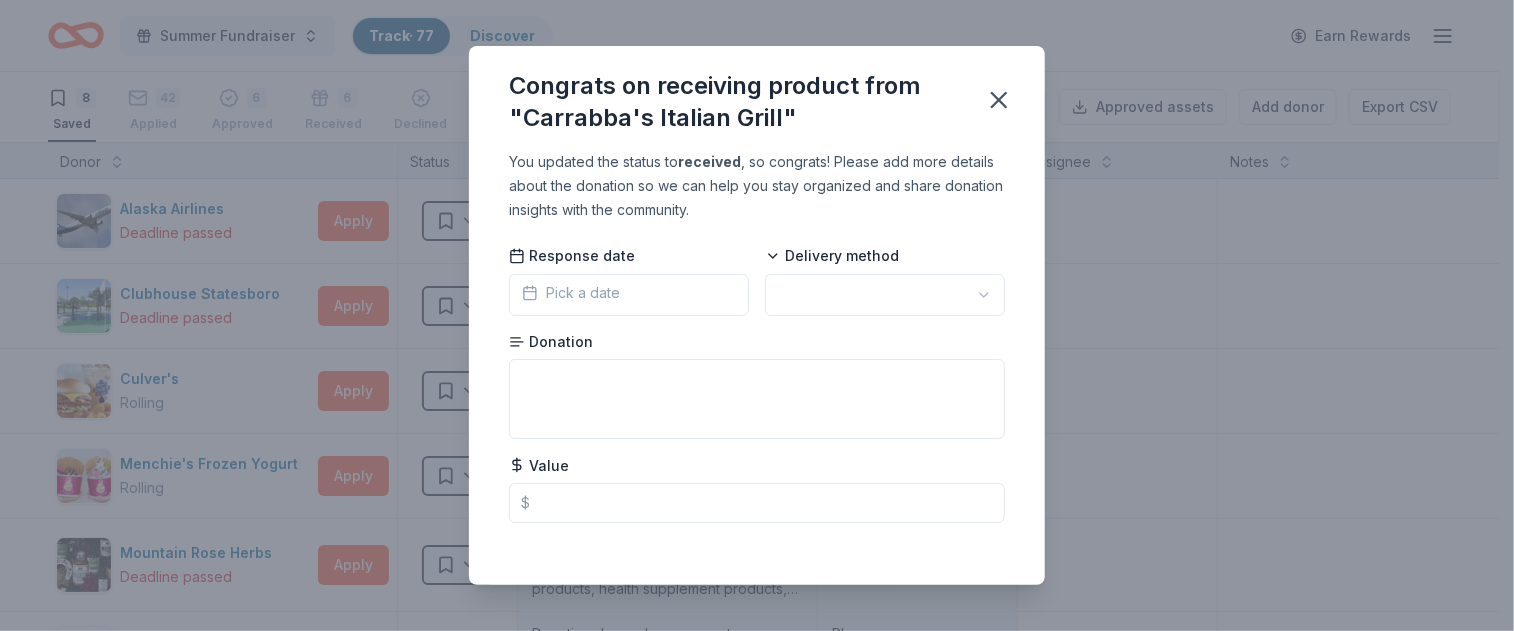 click on "Summer Fundraiser Track  · 77 Discover Earn Rewards 8 Saved 42 Applied 6 Approved 6 Received Declined Not interested  Approved assets Add donor Export CSV Donor Status Donation Apply method Assignee Notes Alaska Airlines Deadline passed Apply Saved Donation depends on request Website Clubhouse Statesboro Deadline passed Apply Saved Monetary donation, gift card(s), merchandise, food Website Culver's  Rolling Apply Saved Food, gift card(s) In person Menchie's Frozen Yogurt Rolling Apply Saved Frozen yogurt, gift card(s) Phone In person Mountain Rose Herbs Deadline passed Apply Saved Essential oil products, tea, herb and spice products, bath and body care products, health supplement products, gift basket(s), gift card(s), monetary donation Website Nothing Bundt Cakes Rolling Apply Saved Donation depends on request Phone In person Snooze Eatery Rolling Apply Saved Food, gift card(s) In person Trader Joe's Deadline passed Apply Saved Food, beverage product(s), gift card(s) In person   Discover more donors Saved" at bounding box center (757, 315) 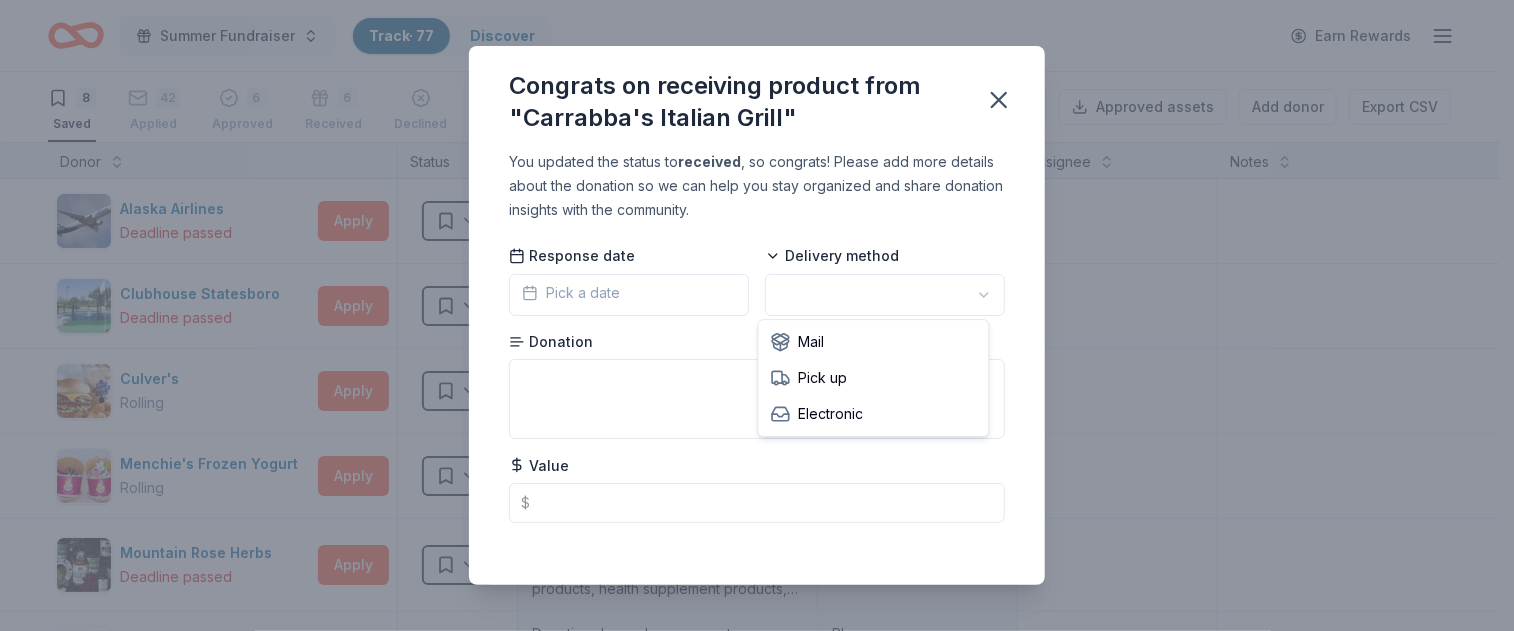 scroll, scrollTop: 0, scrollLeft: 0, axis: both 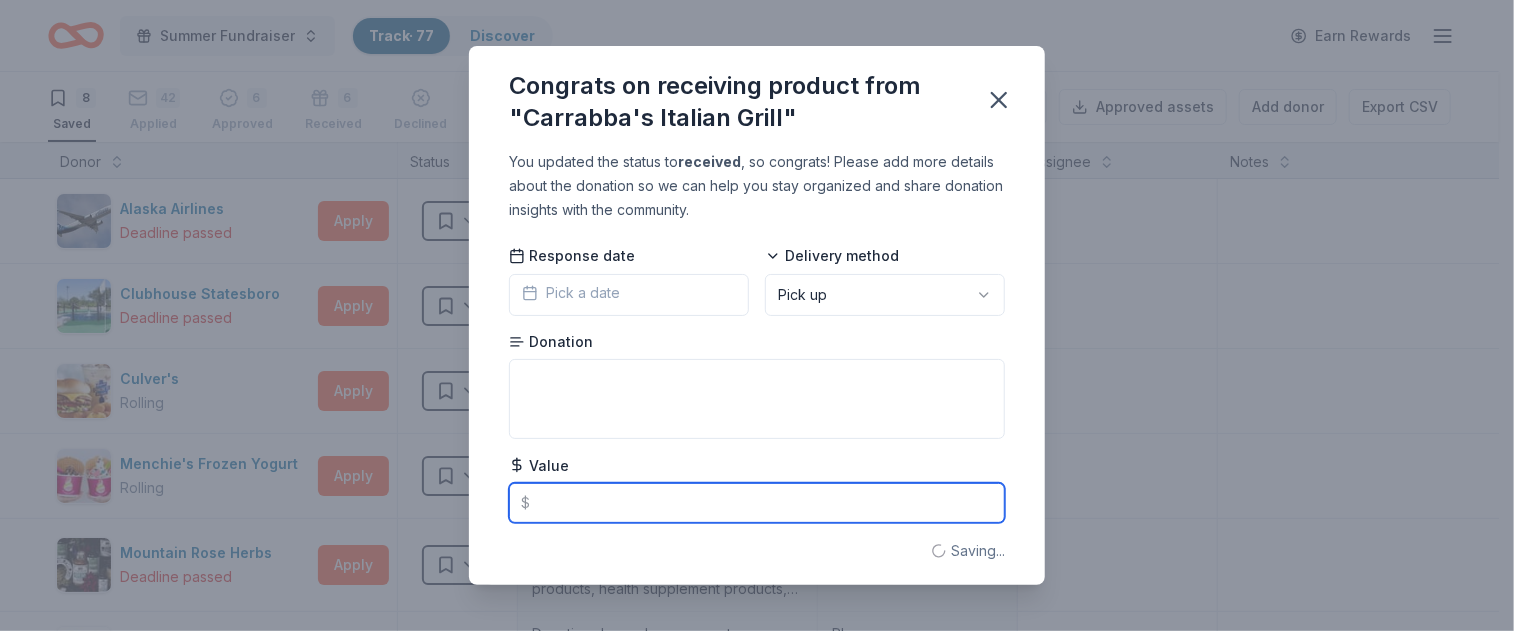 click at bounding box center [757, 503] 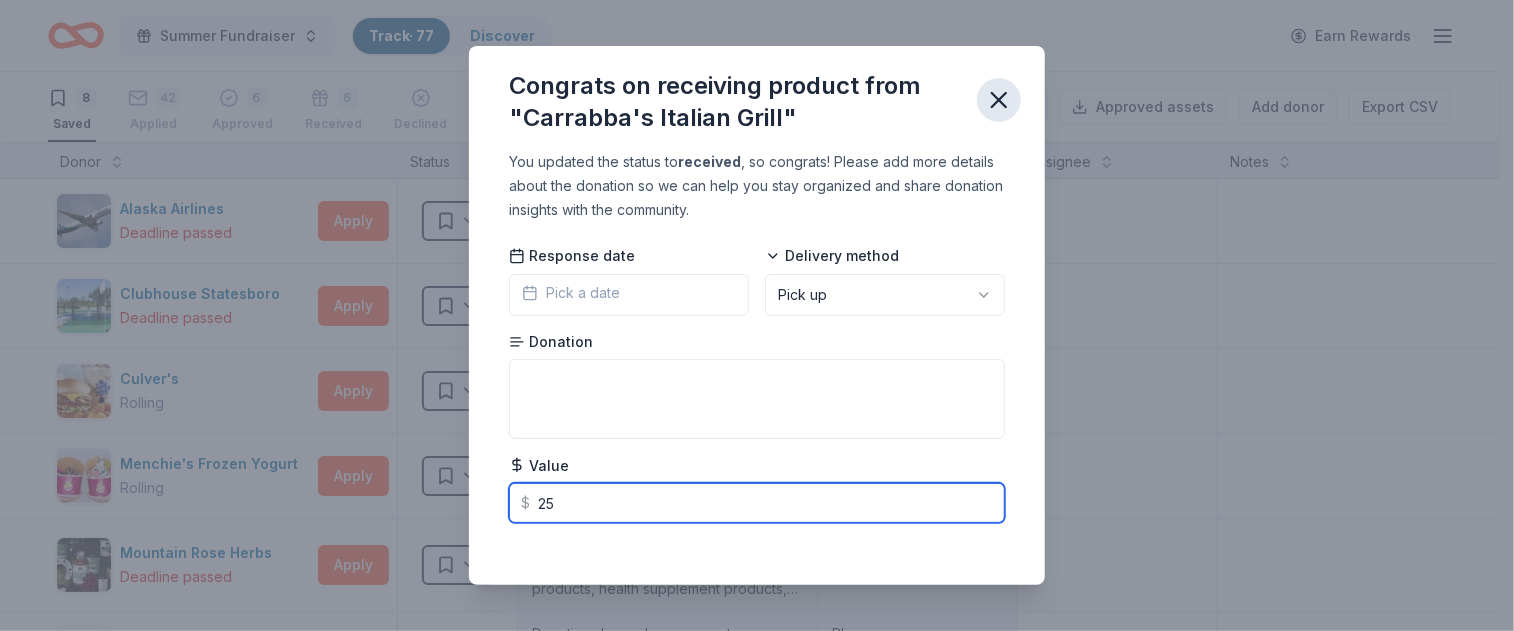 scroll, scrollTop: 8, scrollLeft: 0, axis: vertical 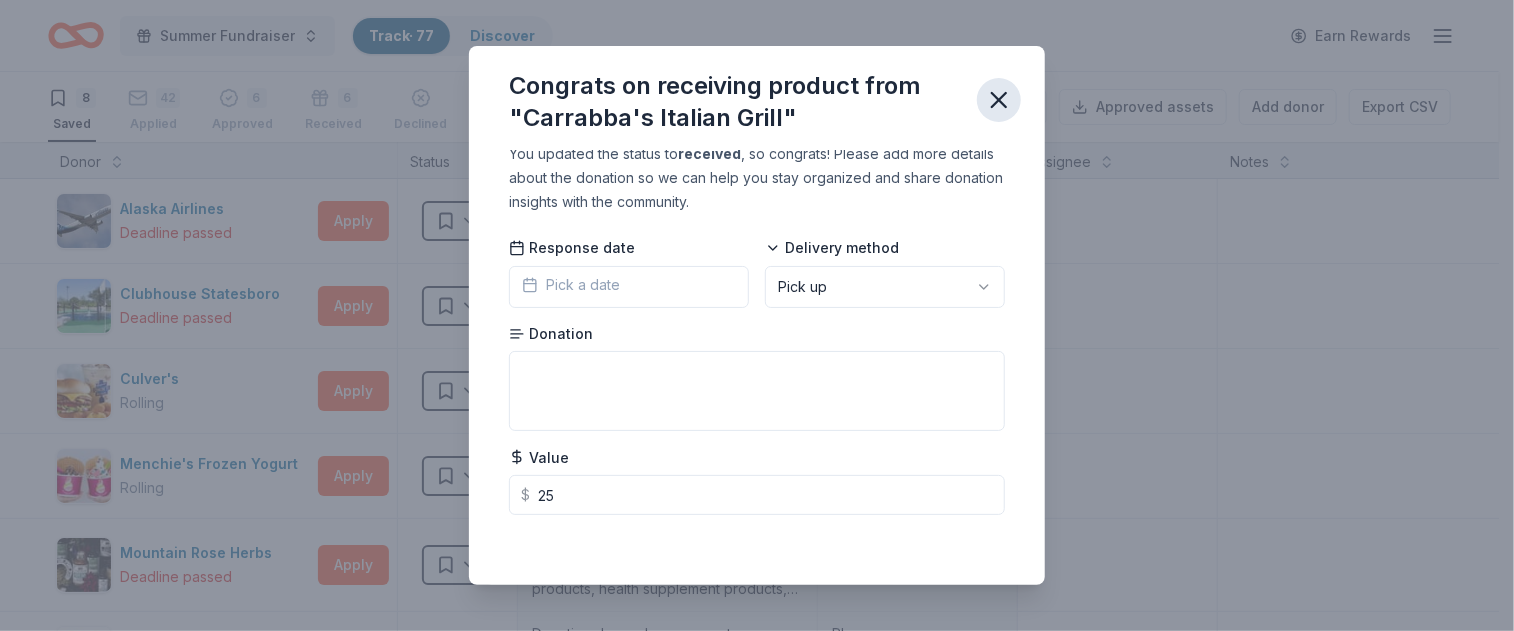 click 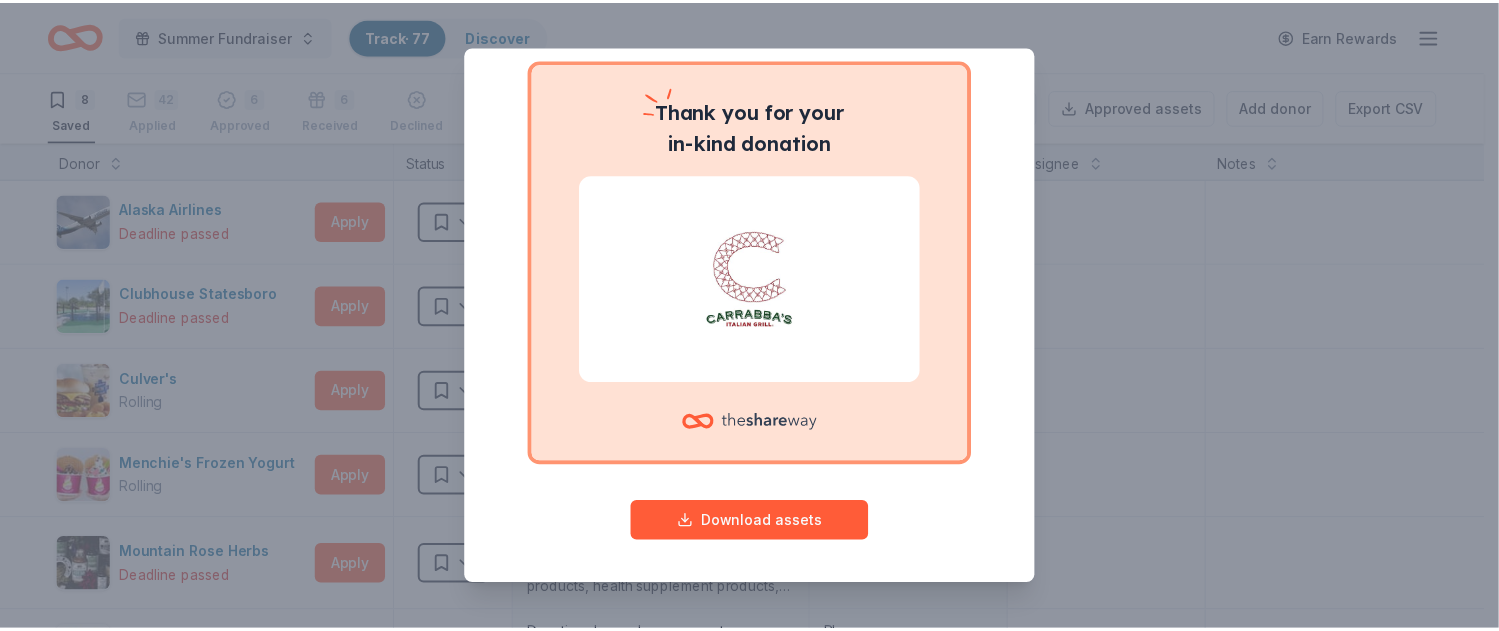 scroll, scrollTop: 0, scrollLeft: 0, axis: both 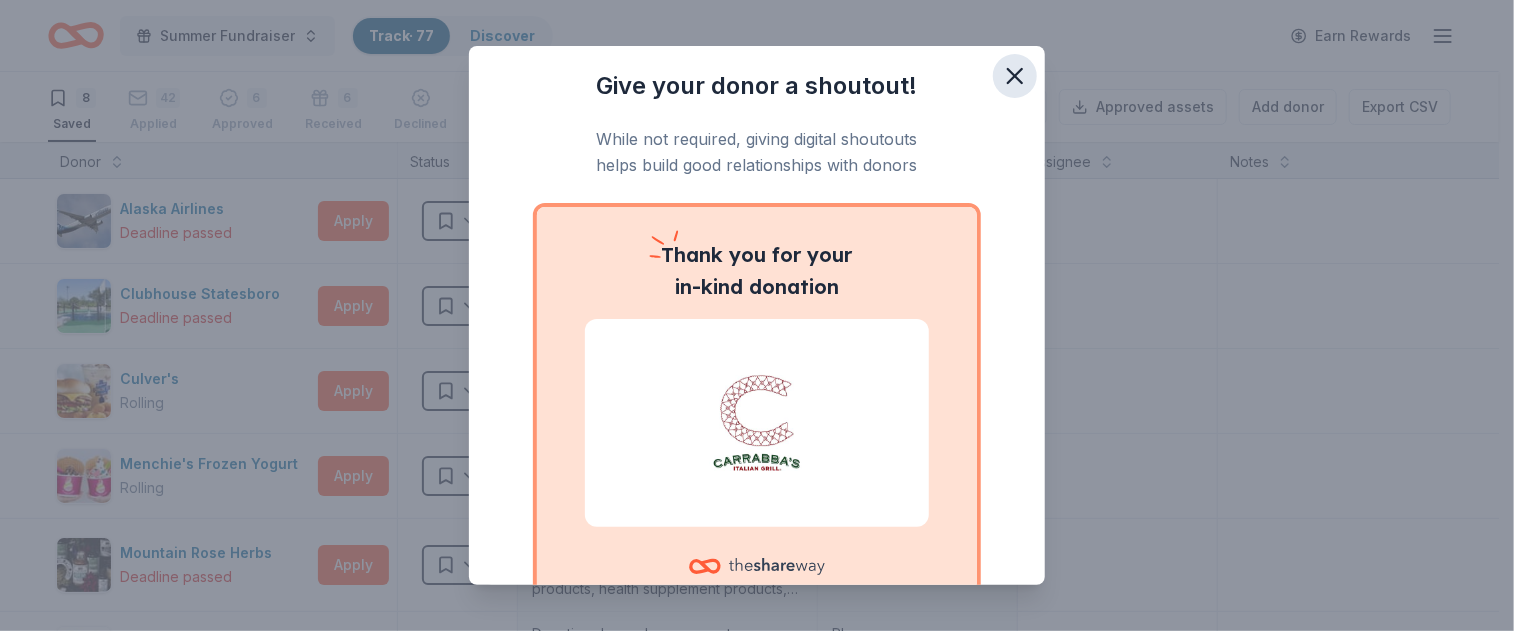 click 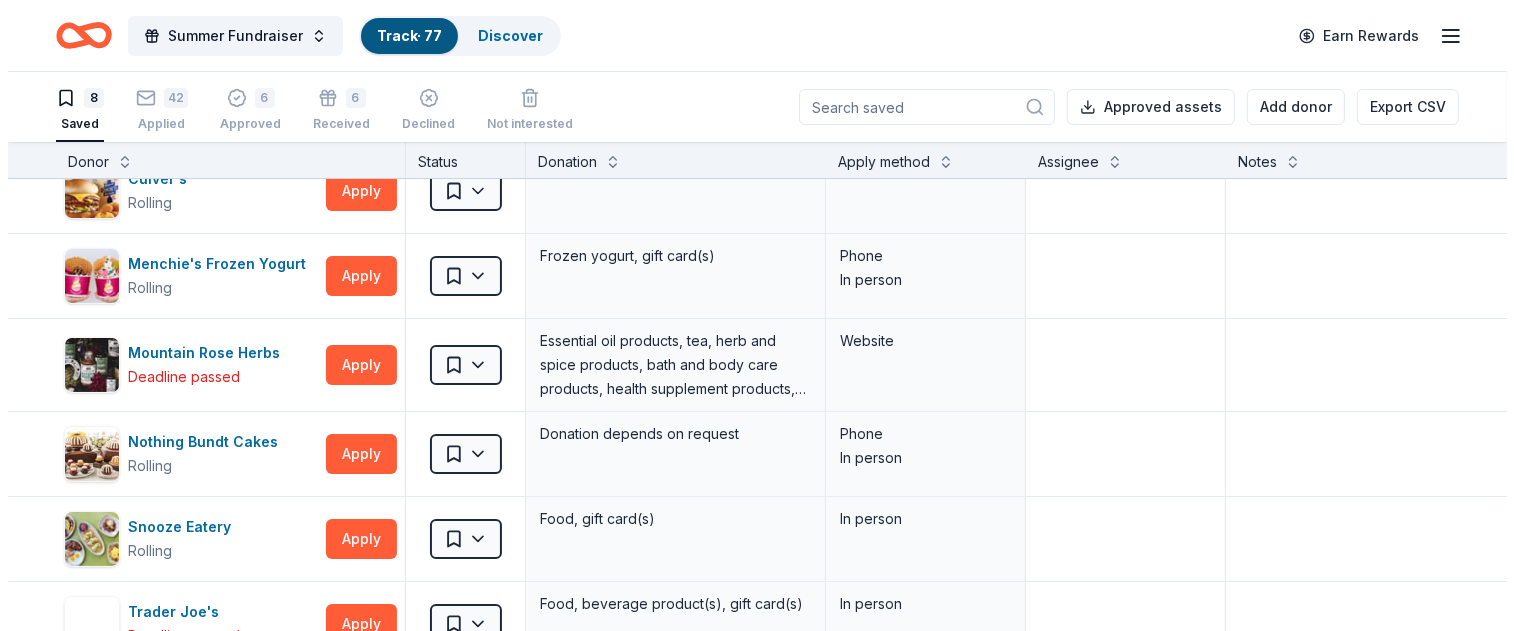 scroll, scrollTop: 275, scrollLeft: 0, axis: vertical 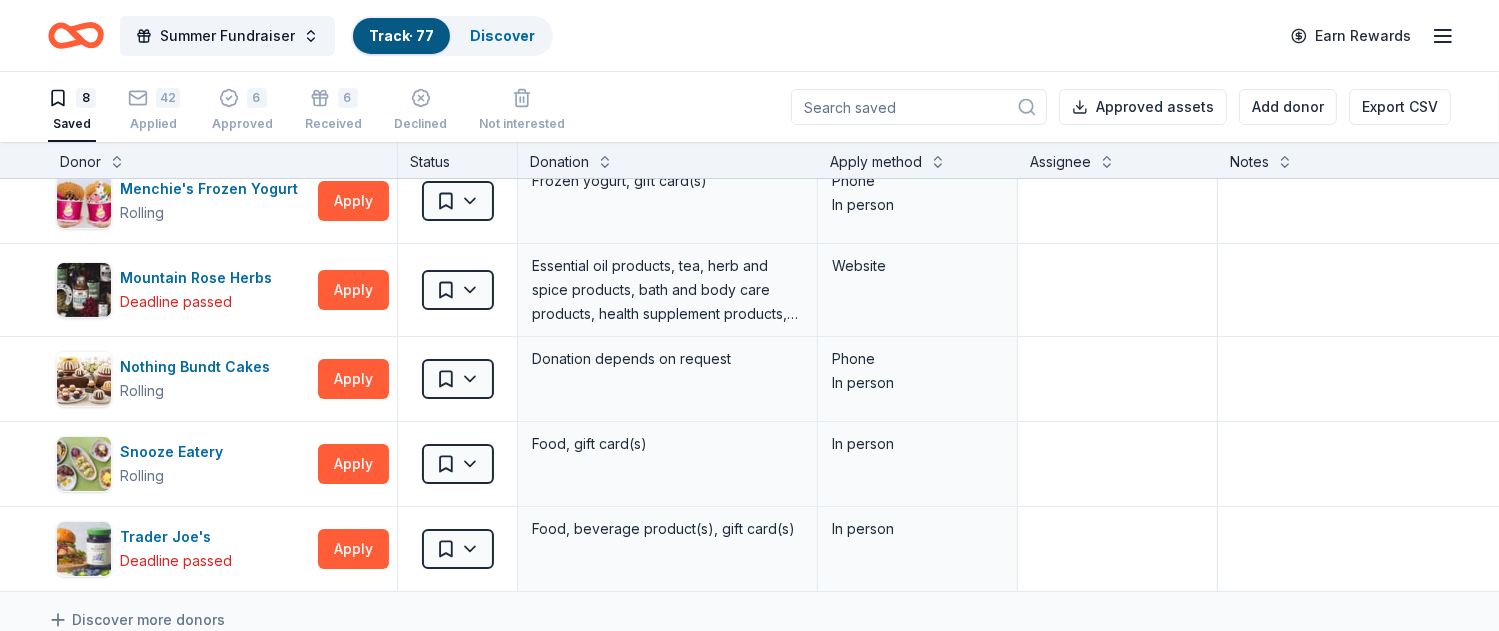 click on "Summer Fundraiser Track  · 77 Discover Earn Rewards 8 Saved 42 Applied 6 Approved 6 Received Declined Not interested  Approved assets Add donor Export CSV Donor Status Donation Apply method Assignee Notes Alaska Airlines Deadline passed Apply Saved Donation depends on request Website Clubhouse Statesboro Deadline passed Apply Saved Monetary donation, gift card(s), merchandise, food Website Culver's  Rolling Apply Saved Food, gift card(s) In person Menchie's Frozen Yogurt Rolling Apply Saved Frozen yogurt, gift card(s) Phone In person Mountain Rose Herbs Deadline passed Apply Saved Essential oil products, tea, herb and spice products, bath and body care products, health supplement products, gift basket(s), gift card(s), monetary donation Website Nothing Bundt Cakes Rolling Apply Saved Donation depends on request Phone In person Snooze Eatery Rolling Apply Saved Food, gift card(s) In person Trader Joe's Deadline passed Apply Saved Food, beverage product(s), gift card(s) In person   Discover more donors Saved" at bounding box center (749, 315) 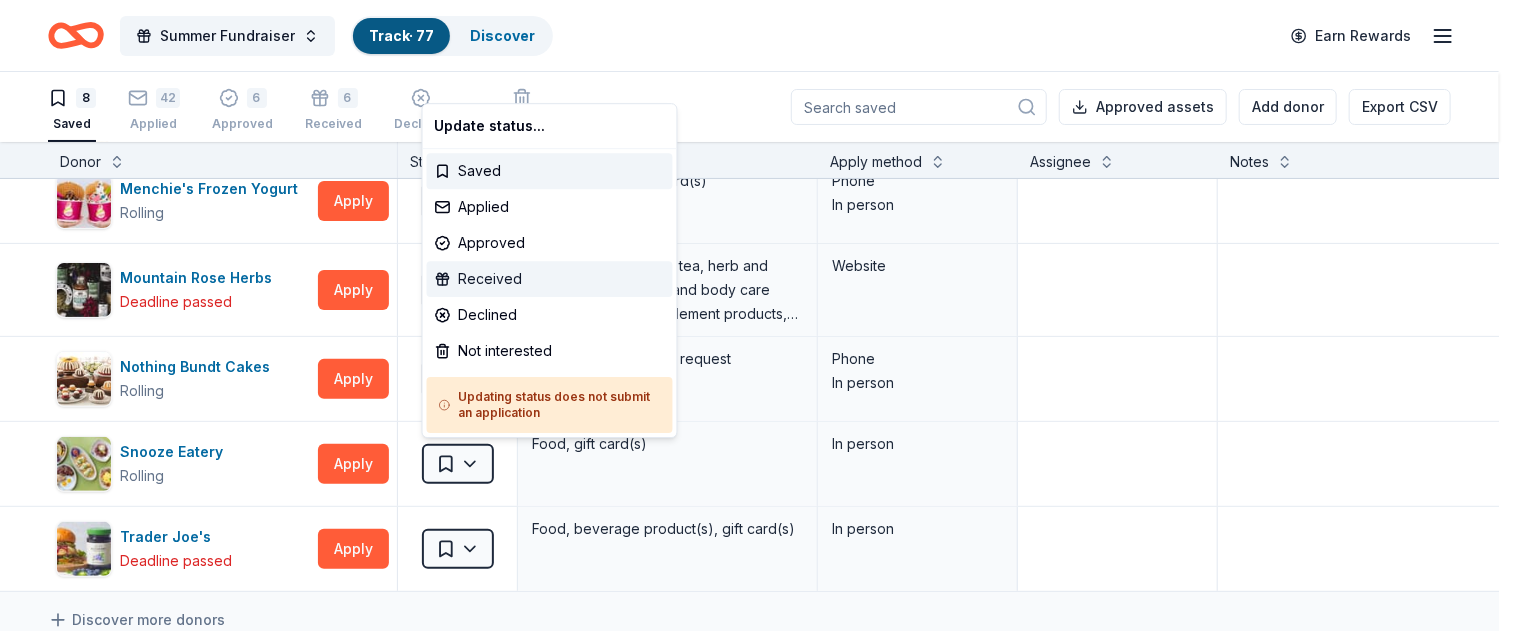 click on "Received" at bounding box center (550, 279) 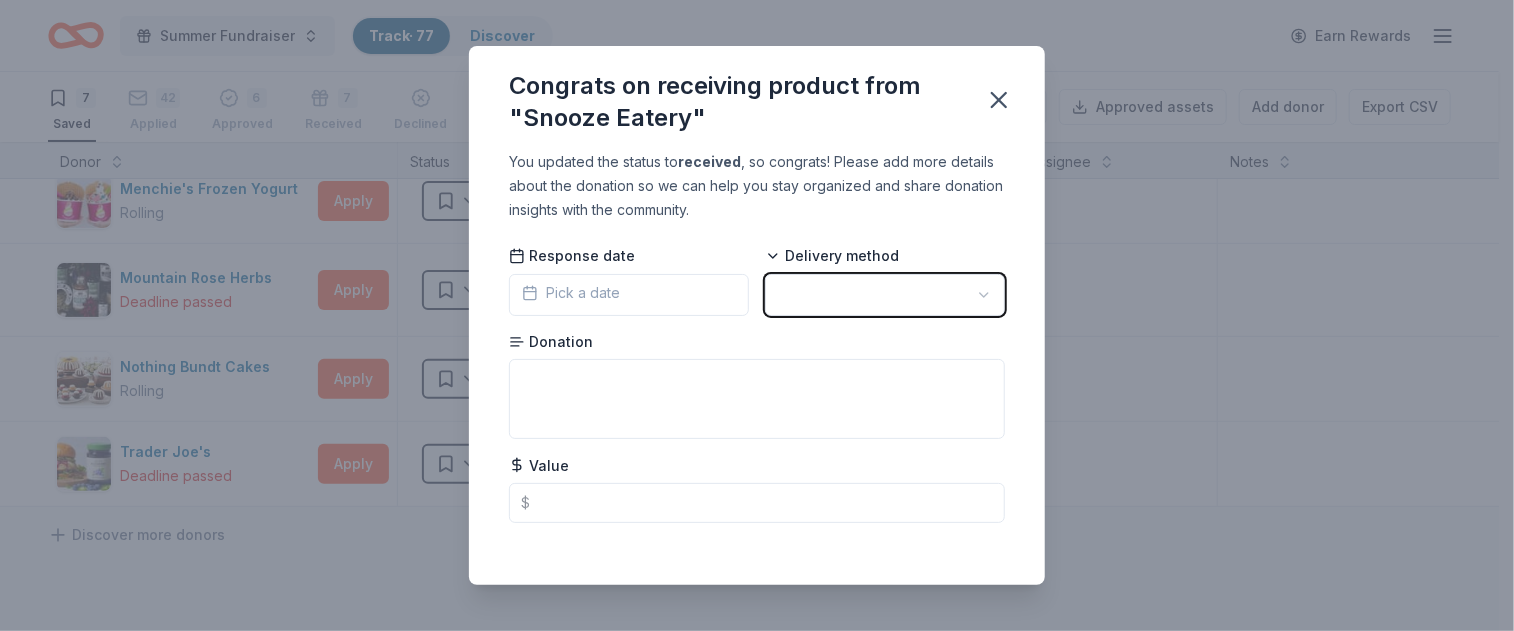 click at bounding box center [885, 295] 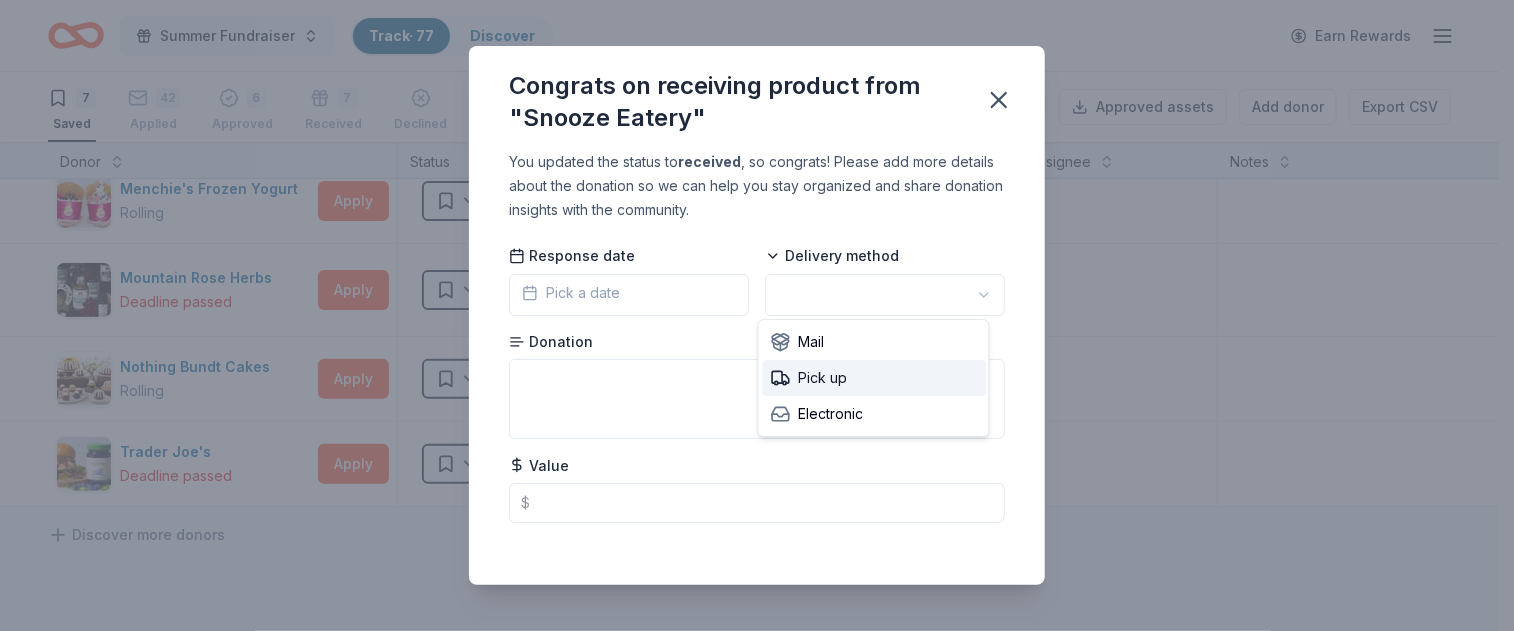 click on "Pick up" at bounding box center [809, 378] 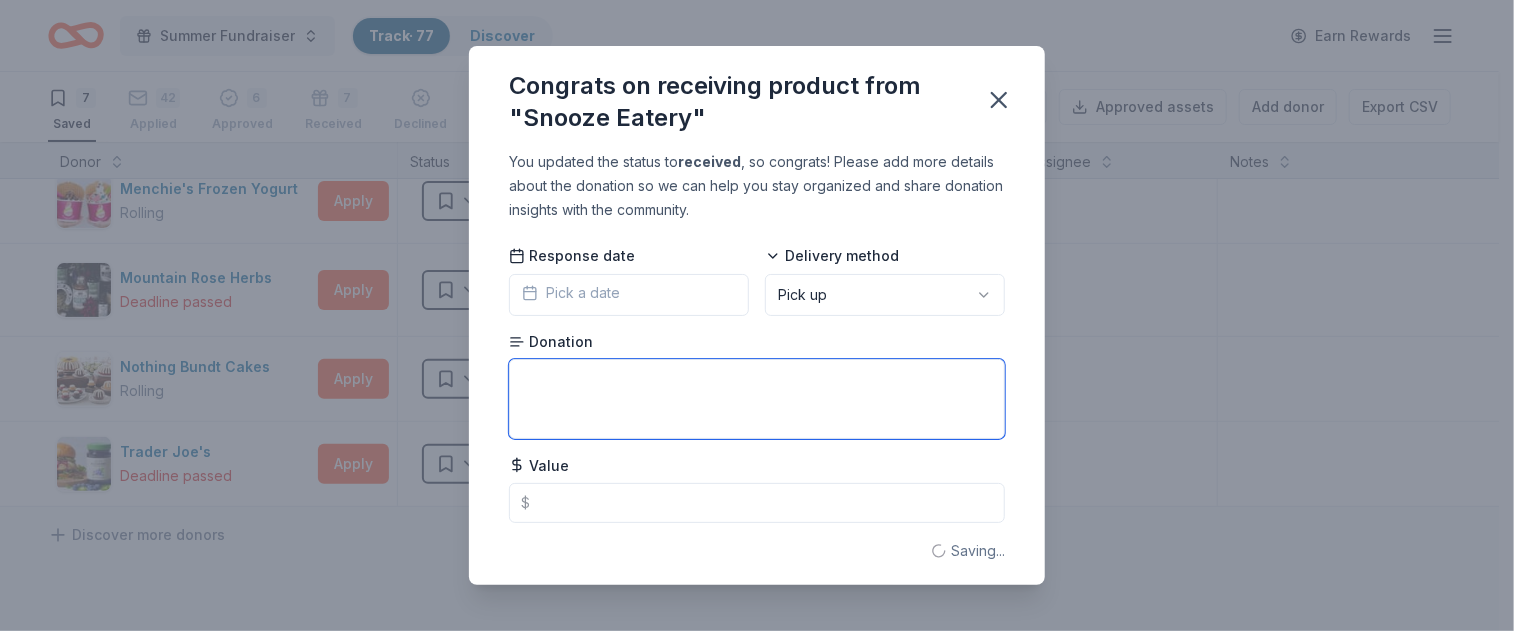click at bounding box center [757, 399] 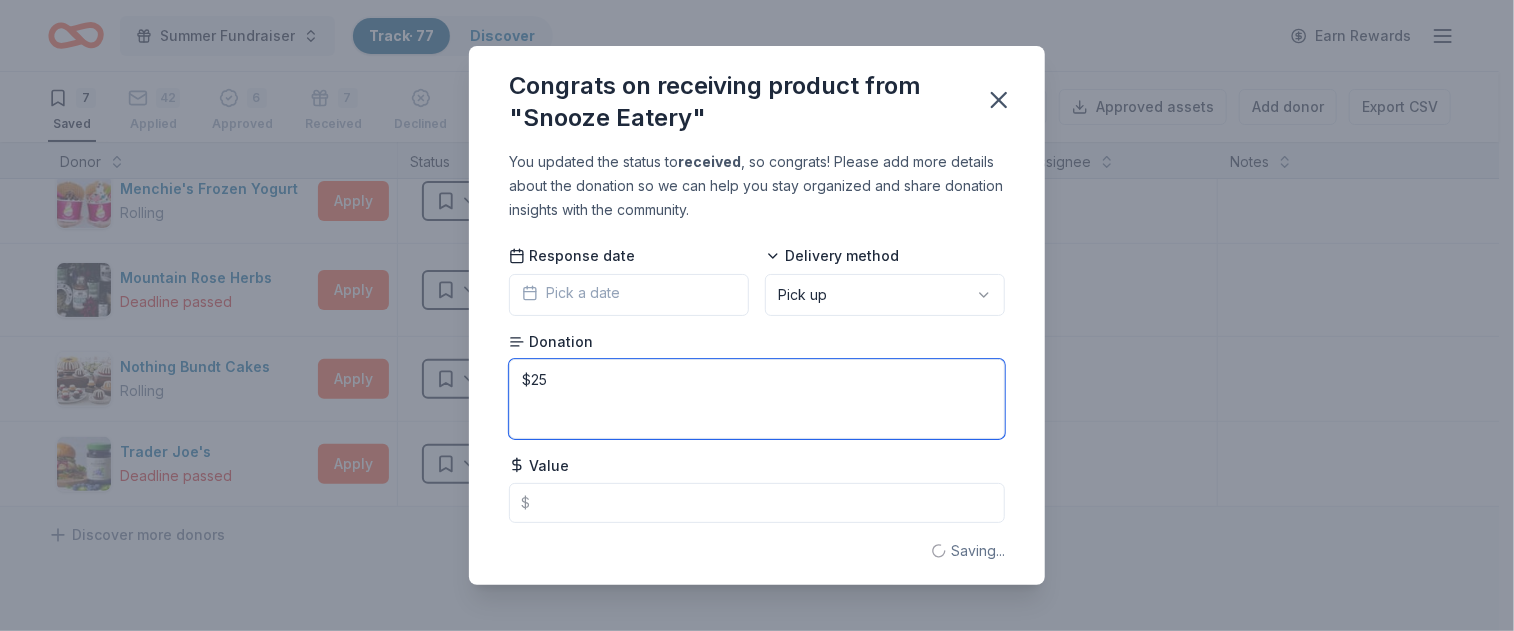type on "$25" 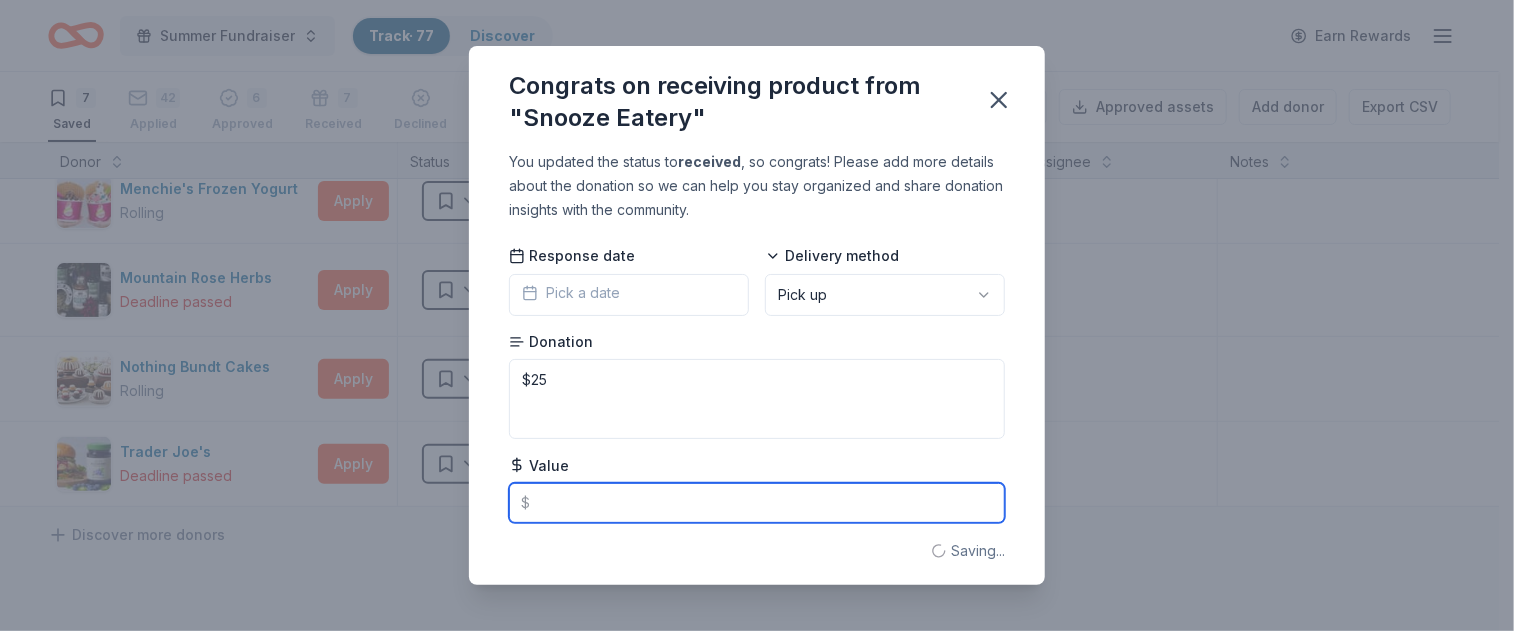 click at bounding box center (757, 503) 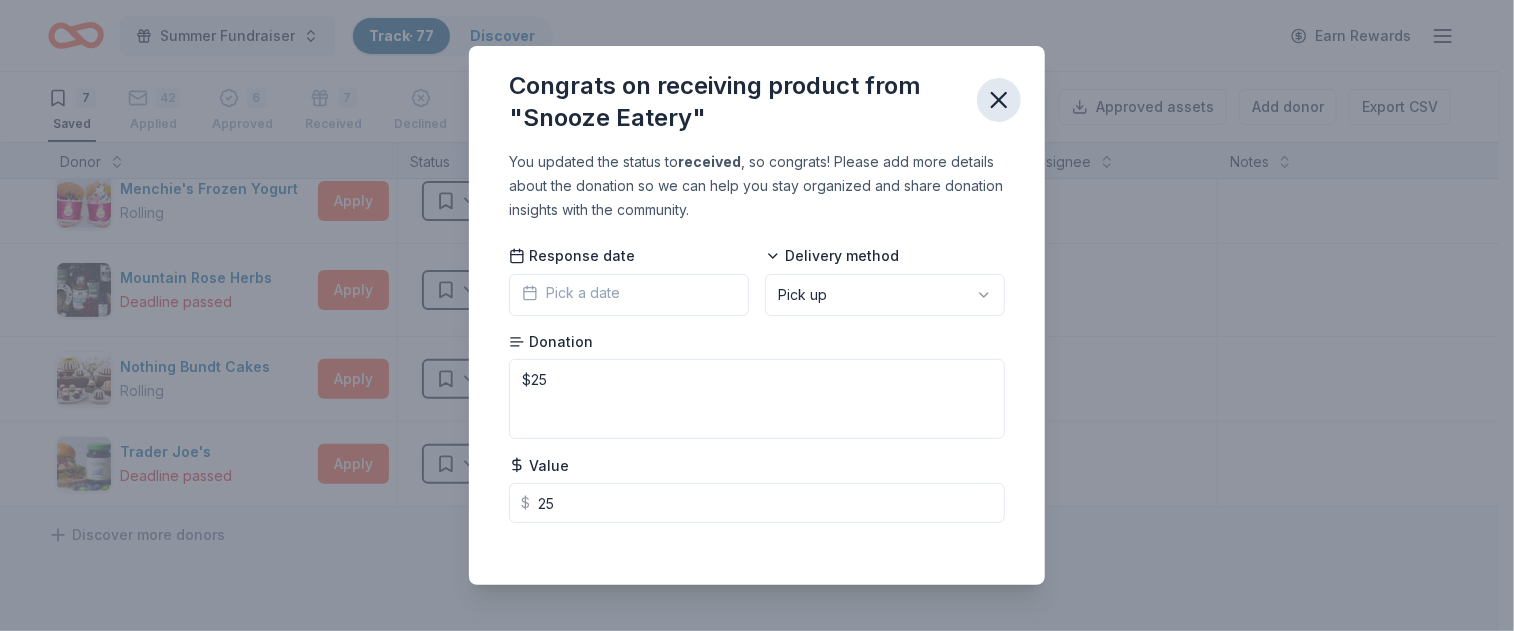 click 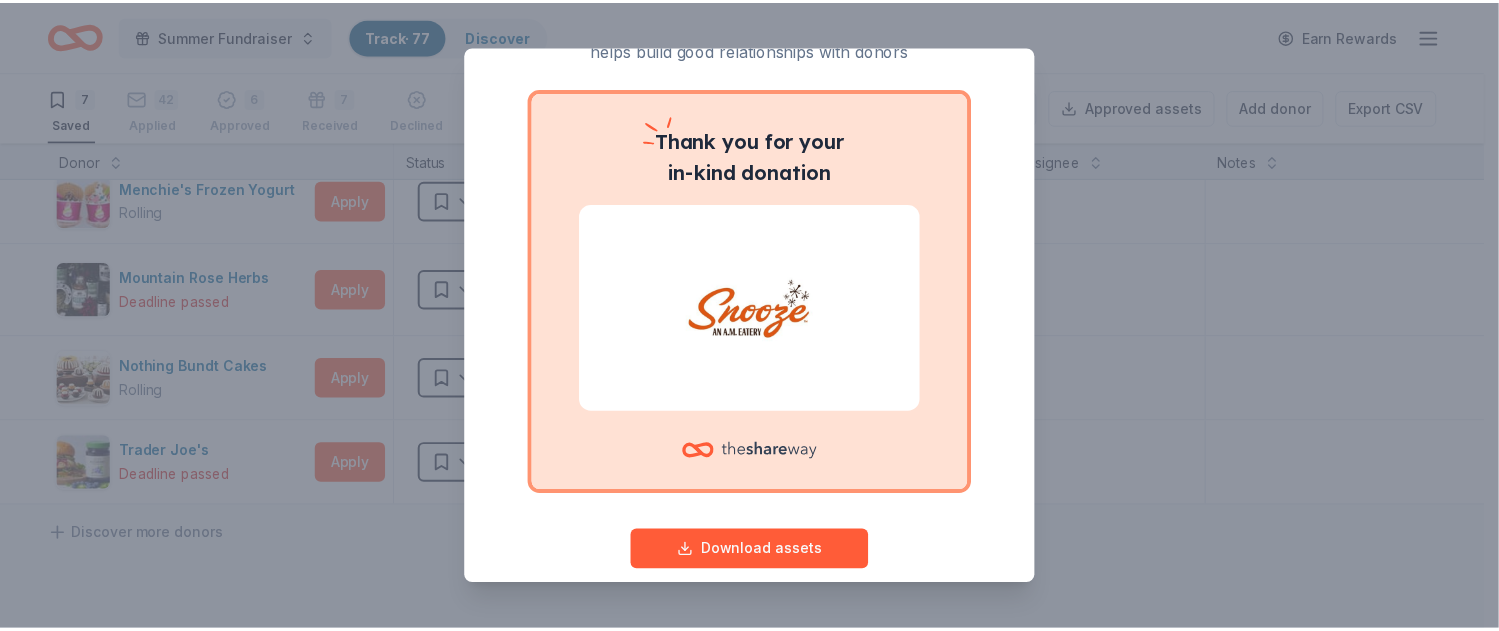 scroll, scrollTop: 144, scrollLeft: 0, axis: vertical 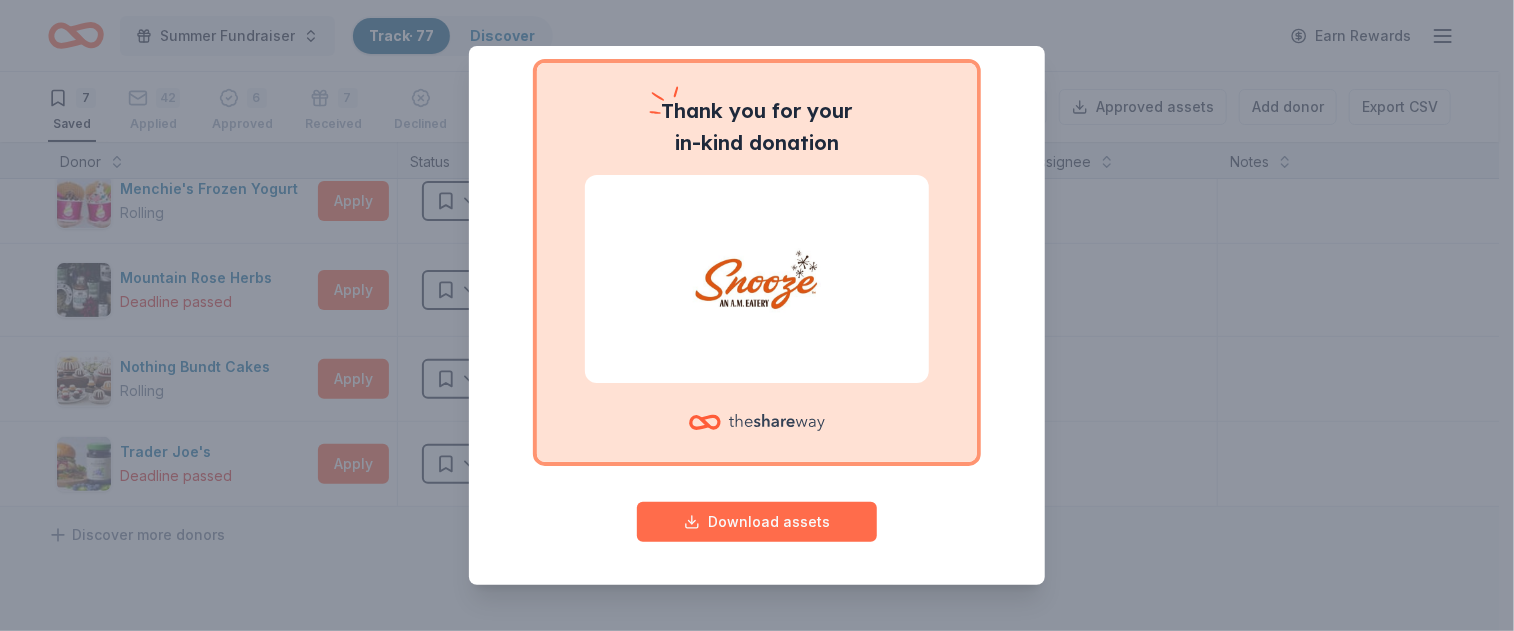 click on "Download assets" at bounding box center [757, 522] 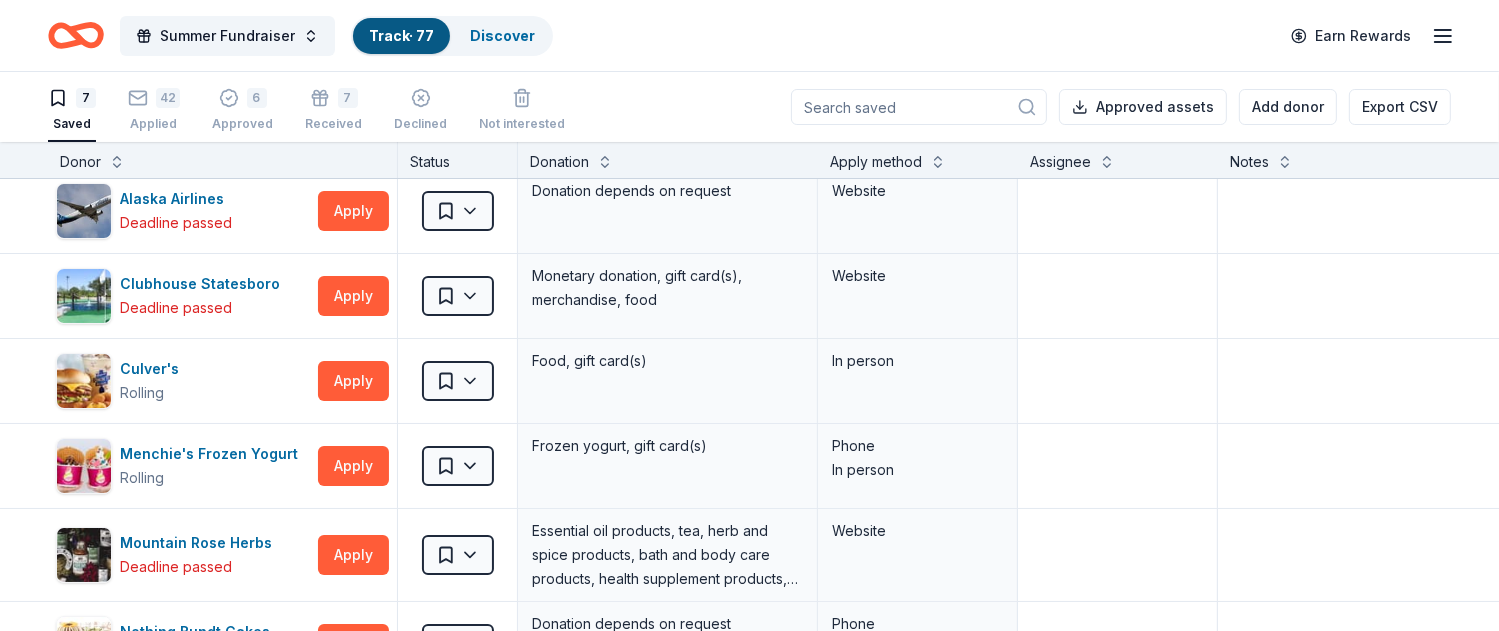 scroll, scrollTop: 0, scrollLeft: 0, axis: both 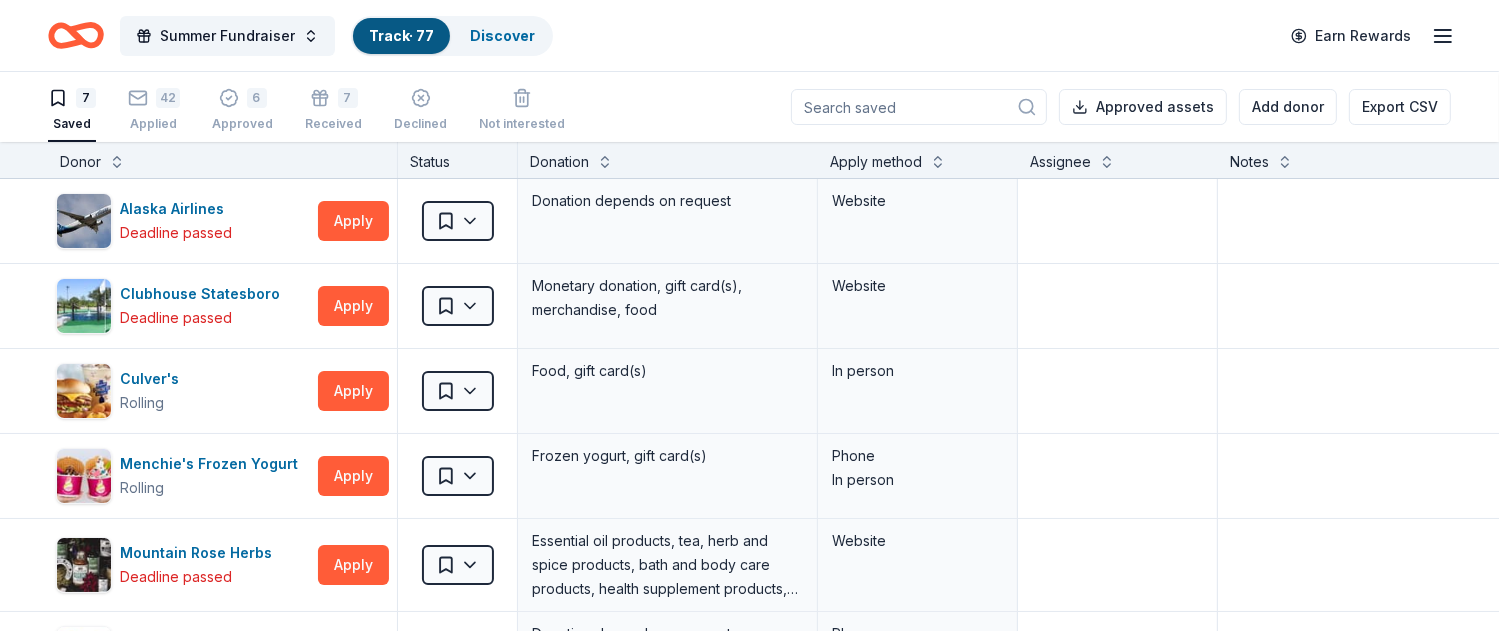 click on "Summer Fundraiser Track  · 77 Discover Earn Rewards 7 Saved 42 Applied 6 Approved 7 Received Declined Not interested  Approved assets Add donor Export CSV Donor Status Donation Apply method Assignee Notes Alaska Airlines Deadline passed Apply Saved Donation depends on request Website Clubhouse Statesboro Deadline passed Apply Saved Monetary donation, gift card(s), merchandise, food Website Culver's  Rolling Apply Saved Food, gift card(s) In person Menchie's Frozen Yogurt Rolling Apply Saved Frozen yogurt, gift card(s) Phone In person Mountain Rose Herbs Deadline passed Apply Saved Essential oil products, tea, herb and spice products, bath and body care products, health supplement products, gift basket(s), gift card(s), monetary donation Website Nothing Bundt Cakes Rolling Apply Saved Donation depends on request Phone In person Trader Joe's Deadline passed Apply Saved Food, beverage product(s), gift card(s) In person   Discover more donors Saved" at bounding box center (749, 315) 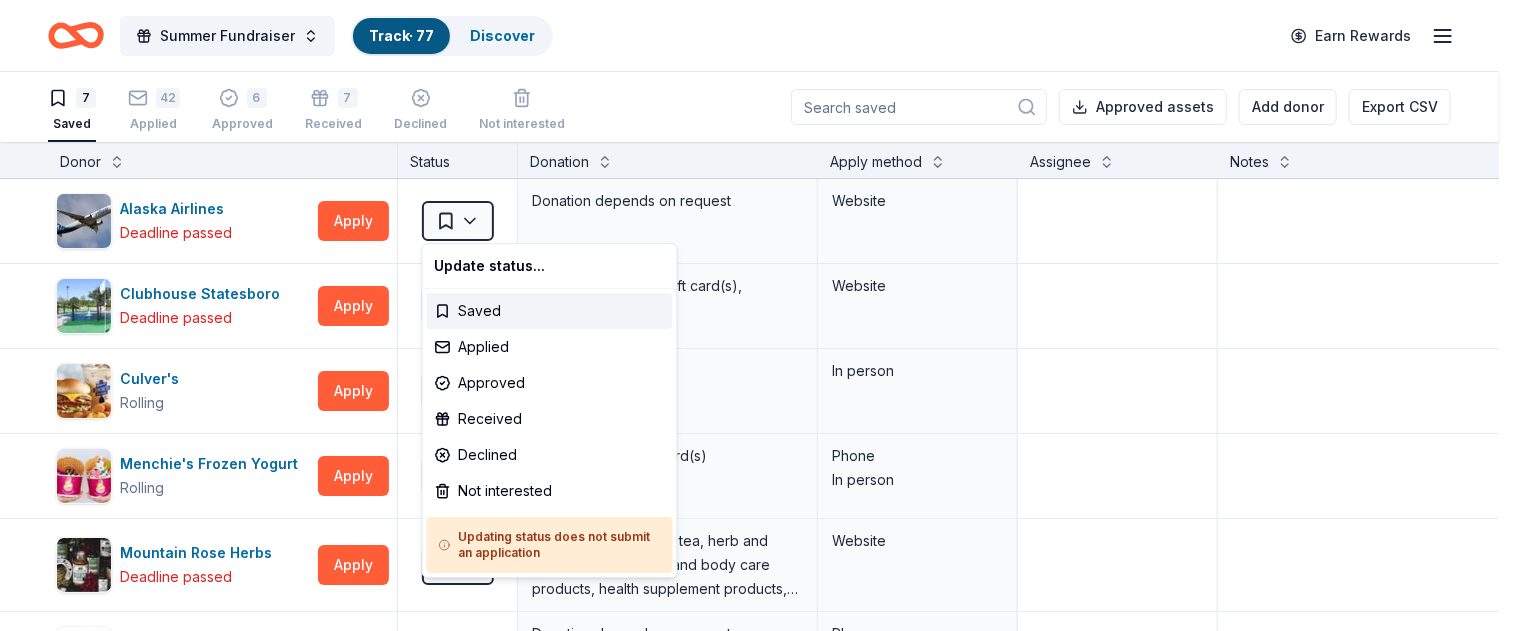 click on "Summer Fundraiser Track  · 77 Discover Earn Rewards 7 Saved 42 Applied 6 Approved 7 Received Declined Not interested  Approved assets Add donor Export CSV Donor Status Donation Apply method Assignee Notes Alaska Airlines Deadline passed Apply Saved Donation depends on request Website Clubhouse Statesboro Deadline passed Apply Saved Monetary donation, gift card(s), merchandise, food Website Culver's  Rolling Apply Saved Food, gift card(s) In person Menchie's Frozen Yogurt Rolling Apply Saved Frozen yogurt, gift card(s) Phone In person Mountain Rose Herbs Deadline passed Apply Saved Essential oil products, tea, herb and spice products, bath and body care products, health supplement products, gift basket(s), gift card(s), monetary donation Website Nothing Bundt Cakes Rolling Apply Saved Donation depends on request Phone In person Trader Joe's Deadline passed Apply Saved Food, beverage product(s), gift card(s) In person   Discover more donors Saved Update status... Saved Applied Approved Received Declined" at bounding box center [757, 315] 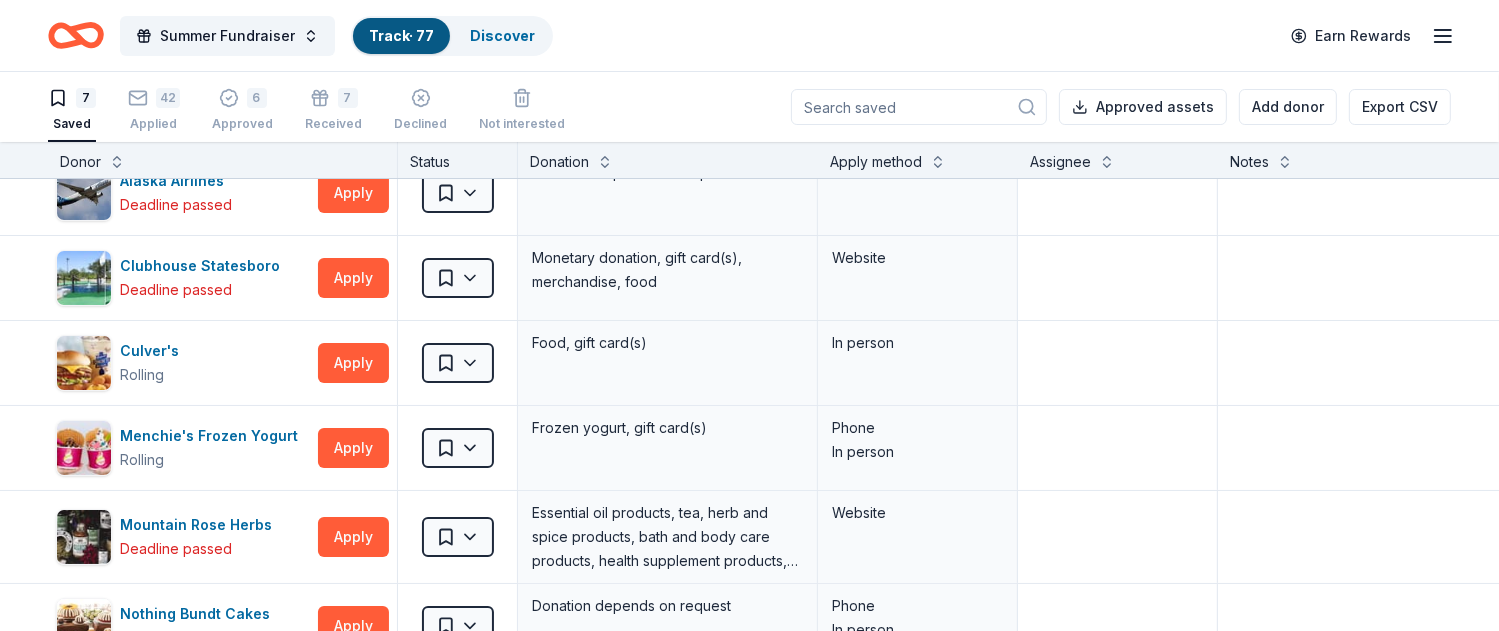 scroll, scrollTop: 0, scrollLeft: 0, axis: both 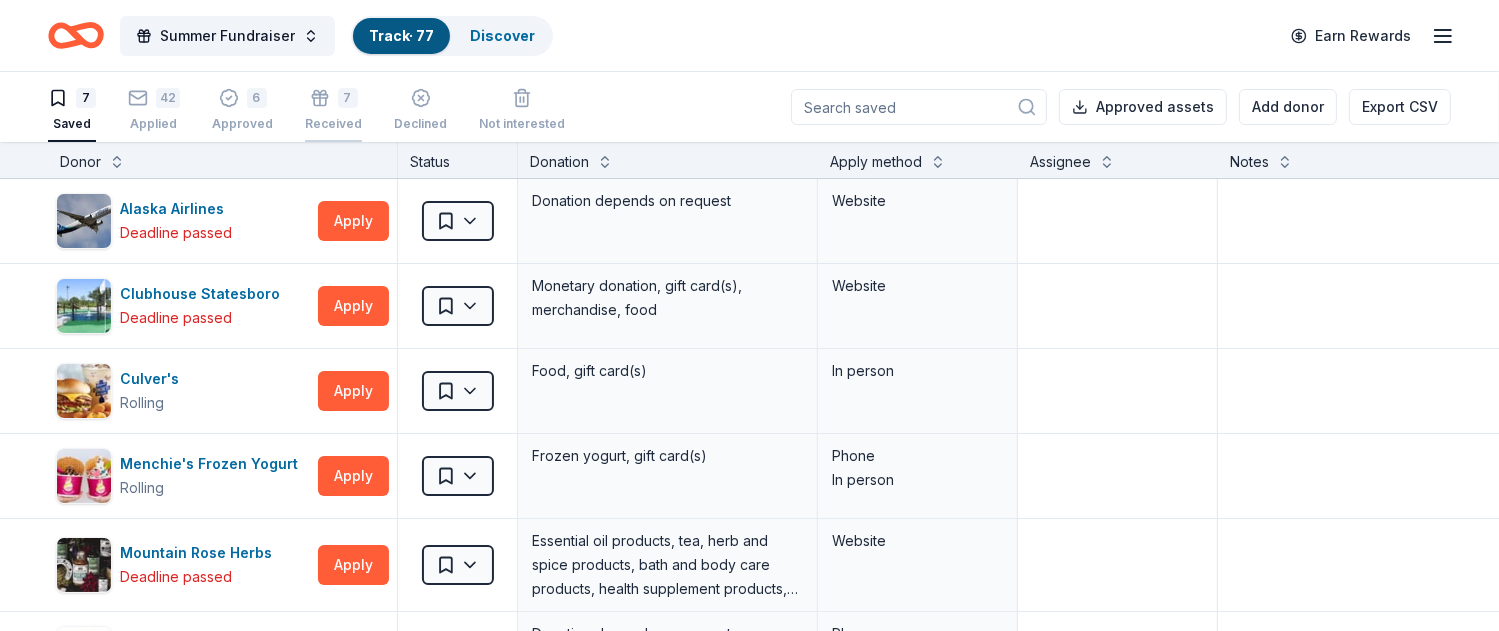 click on "7" at bounding box center (333, 87) 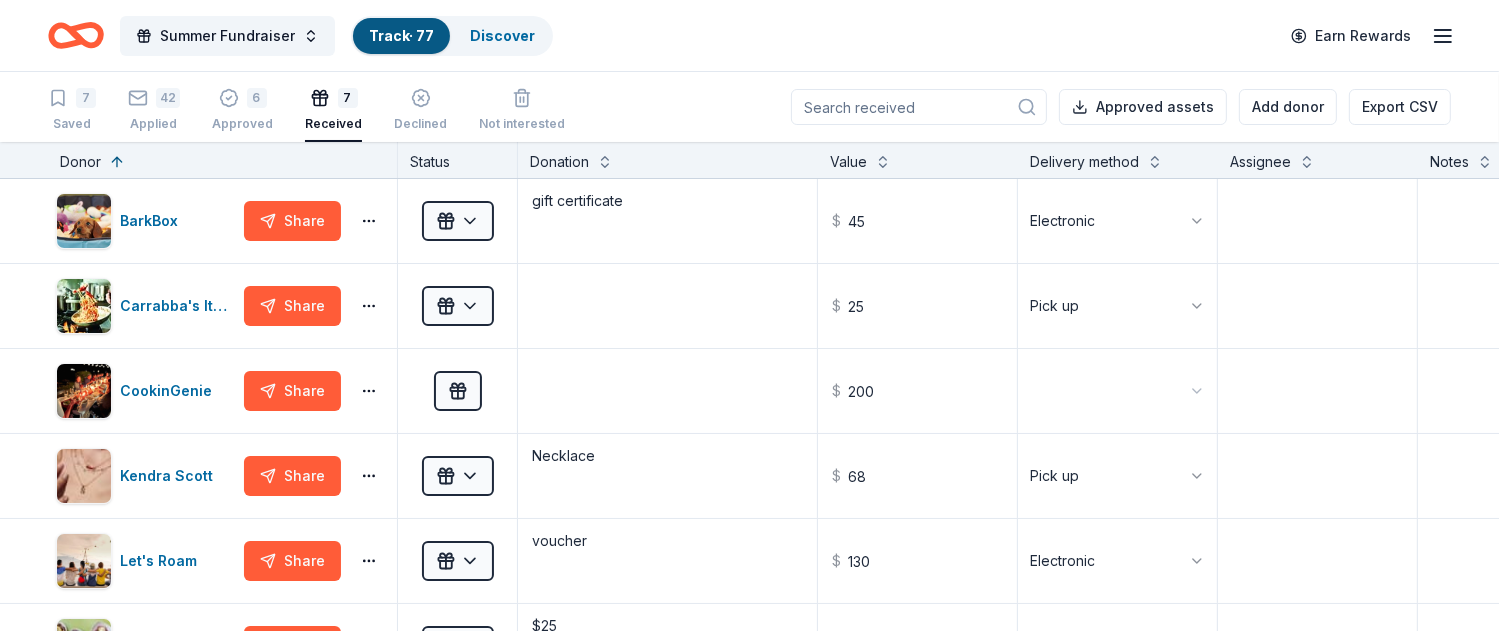 scroll, scrollTop: 0, scrollLeft: 0, axis: both 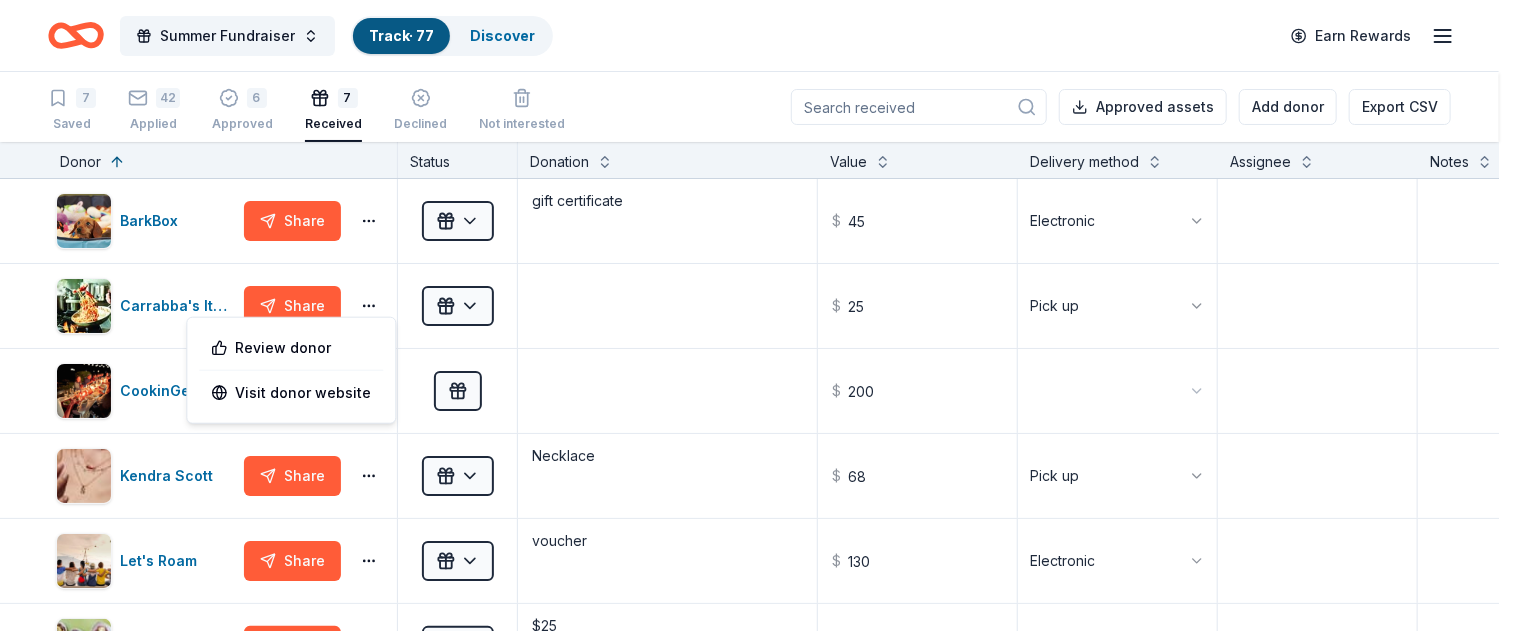 click on "Summer Fundraiser Track  · 77 Discover Earn Rewards 7 Saved 42 Applied 6 Approved 7 Received Declined Not interested  Approved assets Add donor Export CSV Donor Status Donation Value Delivery method Assignee Notes BarkBox  Share Received gift certificate $ 45 Electronic Carrabba's Italian Grill  Share Received $ 25 Pick up CookinGenie  Share Received $ 200 Kendra Scott  Share Received Necklace $ 68 Pick up Let's Roam  Share Received voucher $ 130 Electronic Snooze Eatery  Share Received $25 $ 25 Pick up Topgolf  Share Received $ 50   Discover more donors Saved  Review donor  Visit donor website" at bounding box center [757, 315] 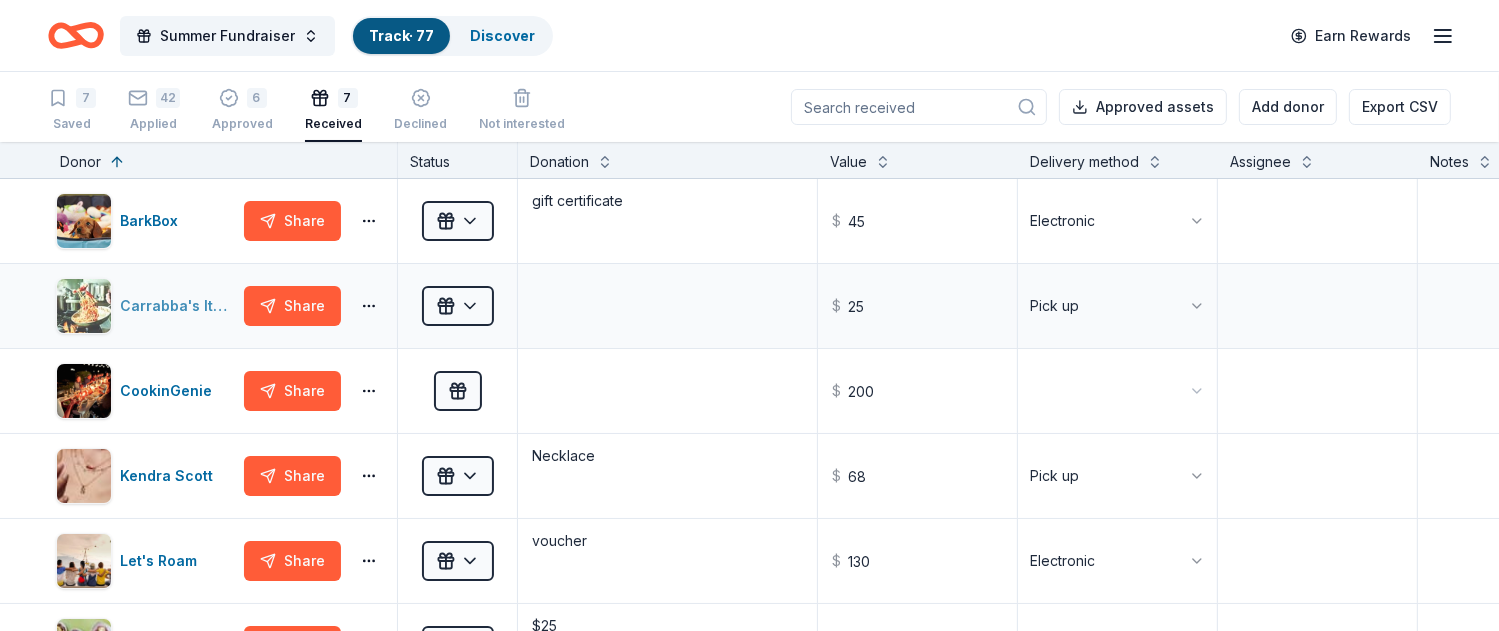 click at bounding box center (84, 306) 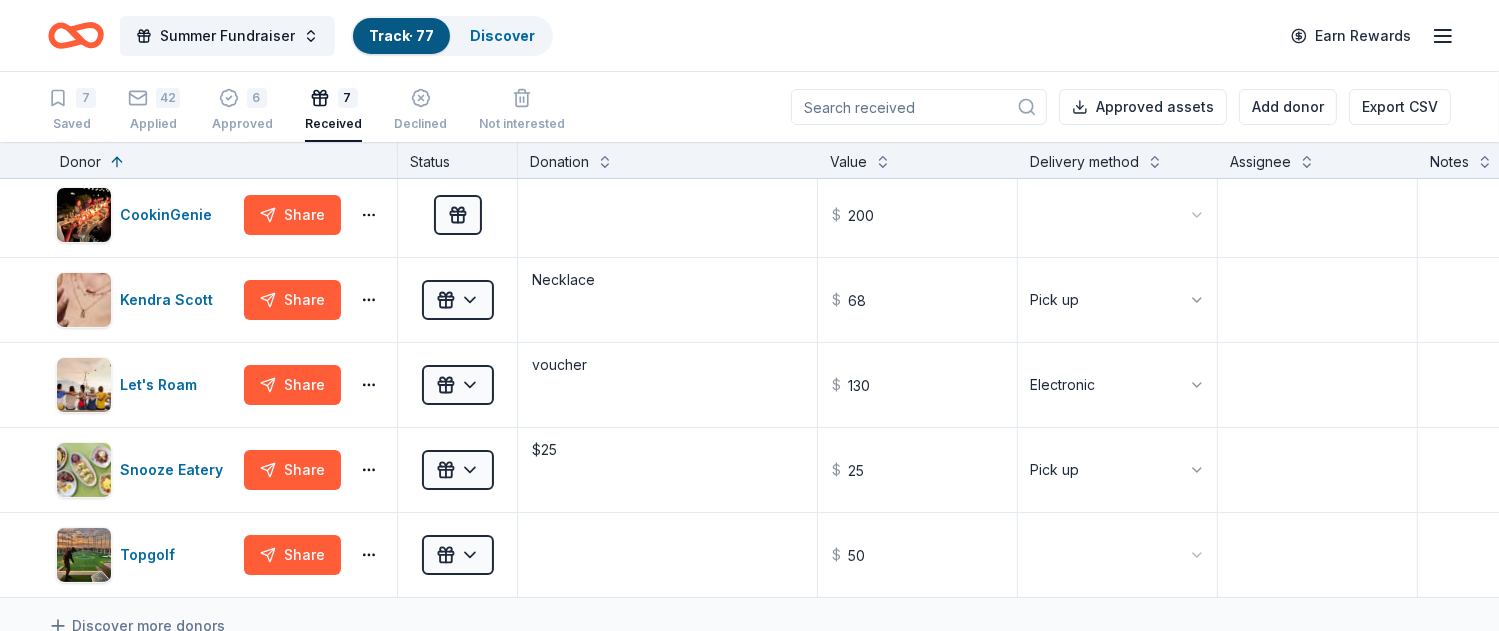 scroll, scrollTop: 287, scrollLeft: 0, axis: vertical 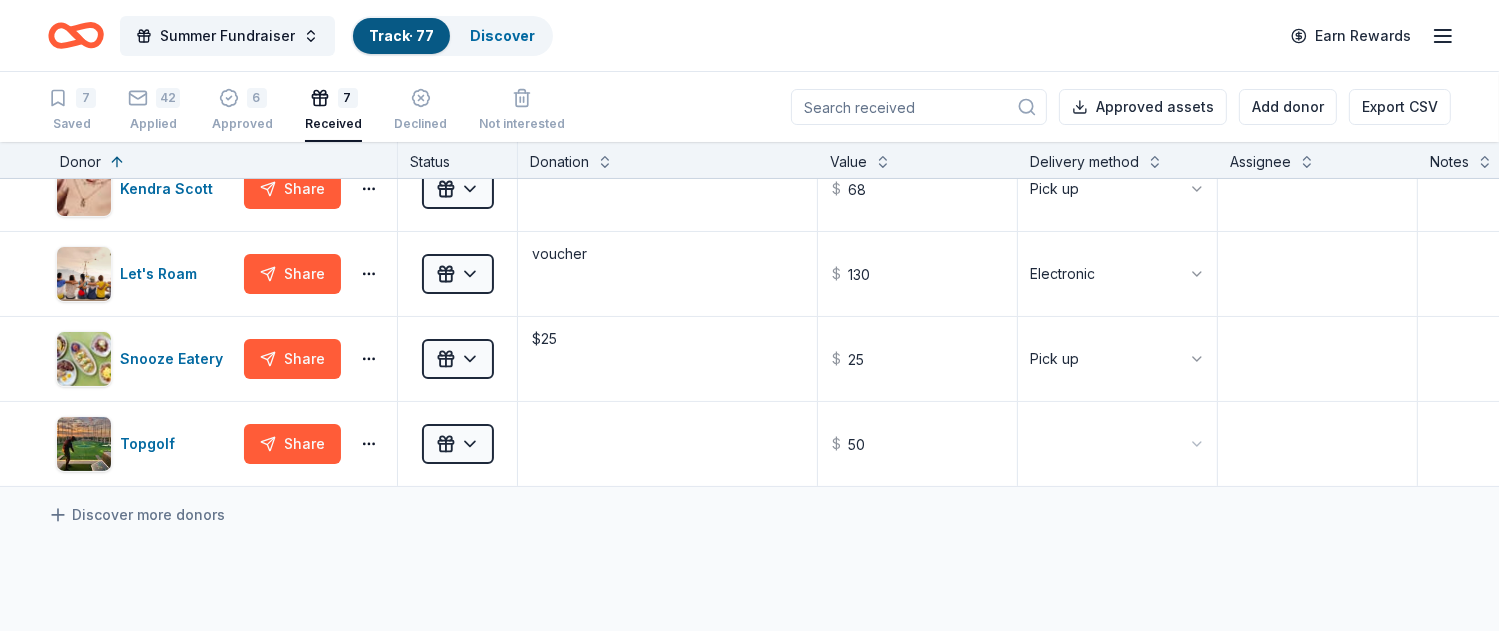 type 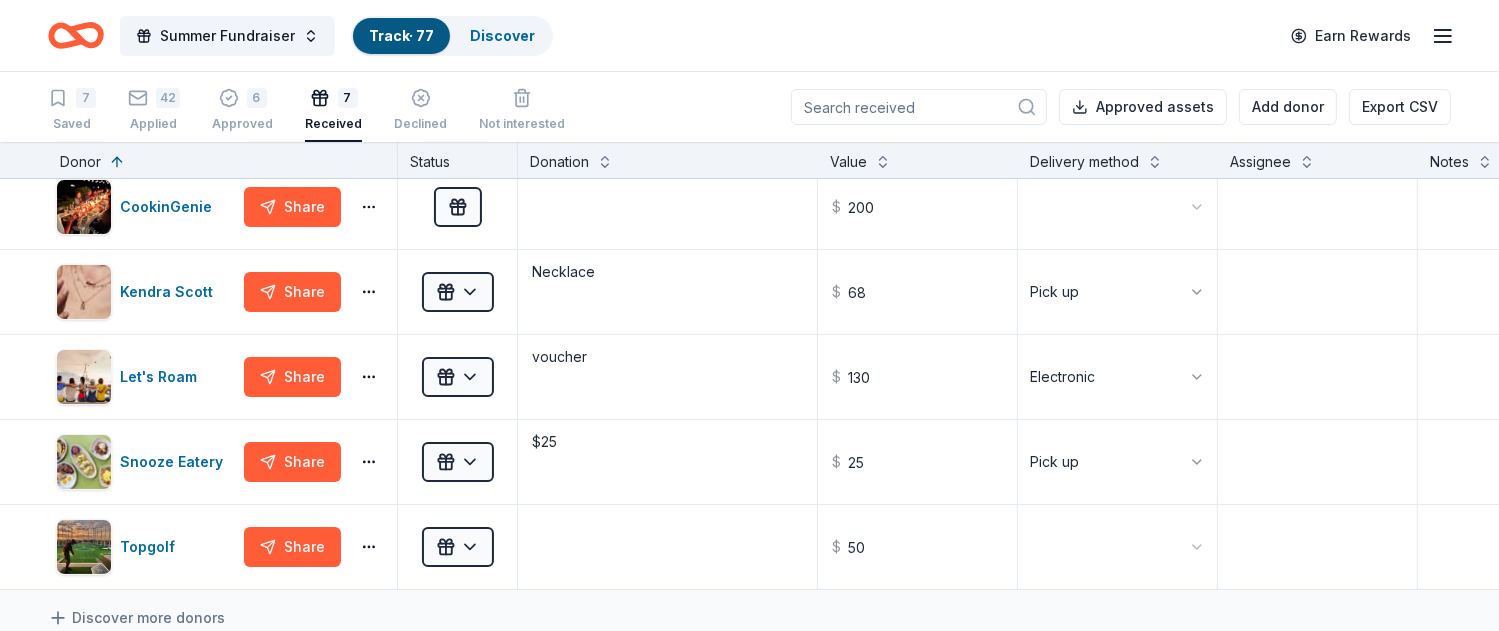 scroll, scrollTop: 0, scrollLeft: 0, axis: both 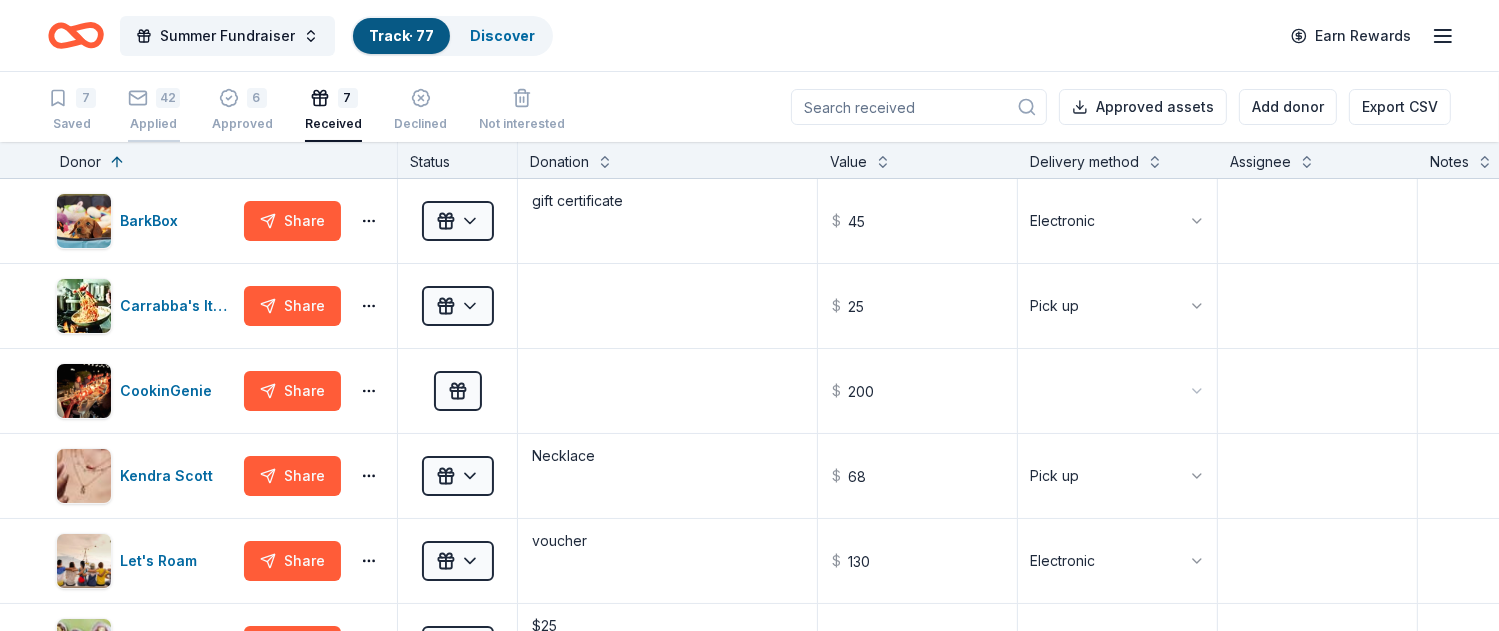click on "42 Applied" at bounding box center [154, 110] 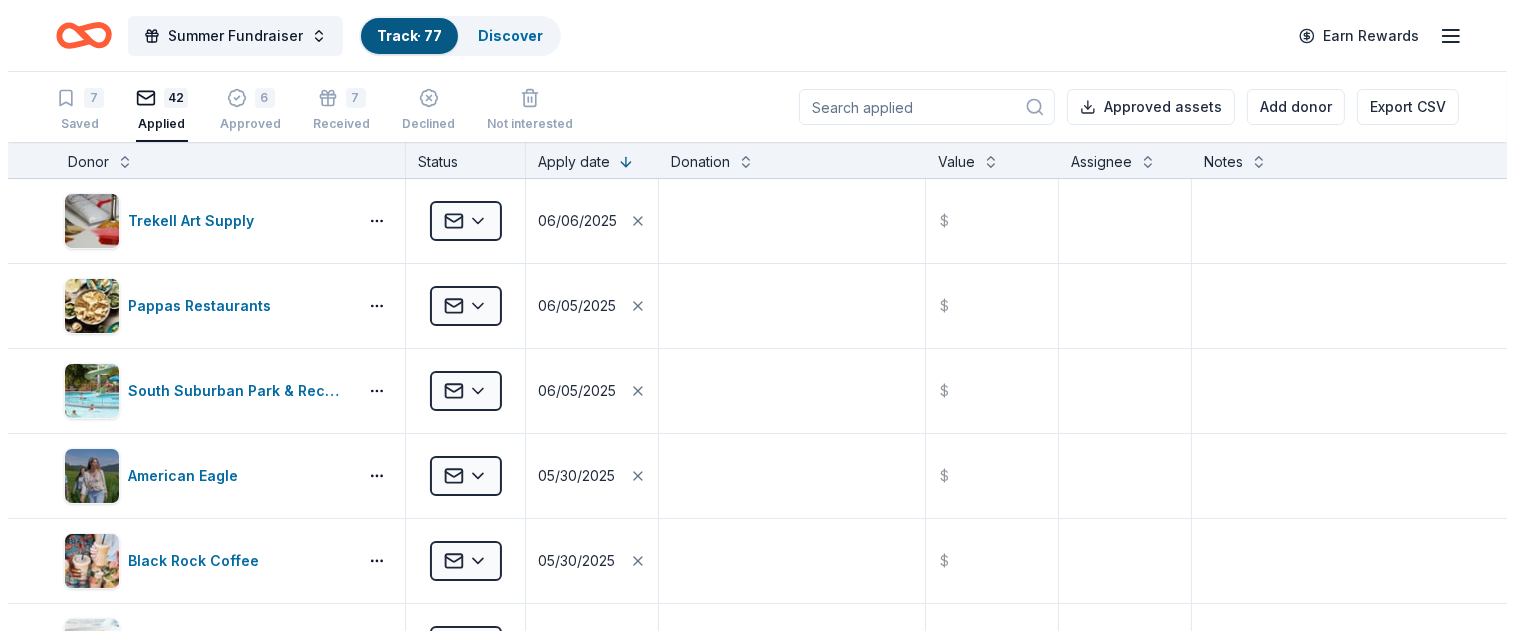 scroll, scrollTop: 0, scrollLeft: 0, axis: both 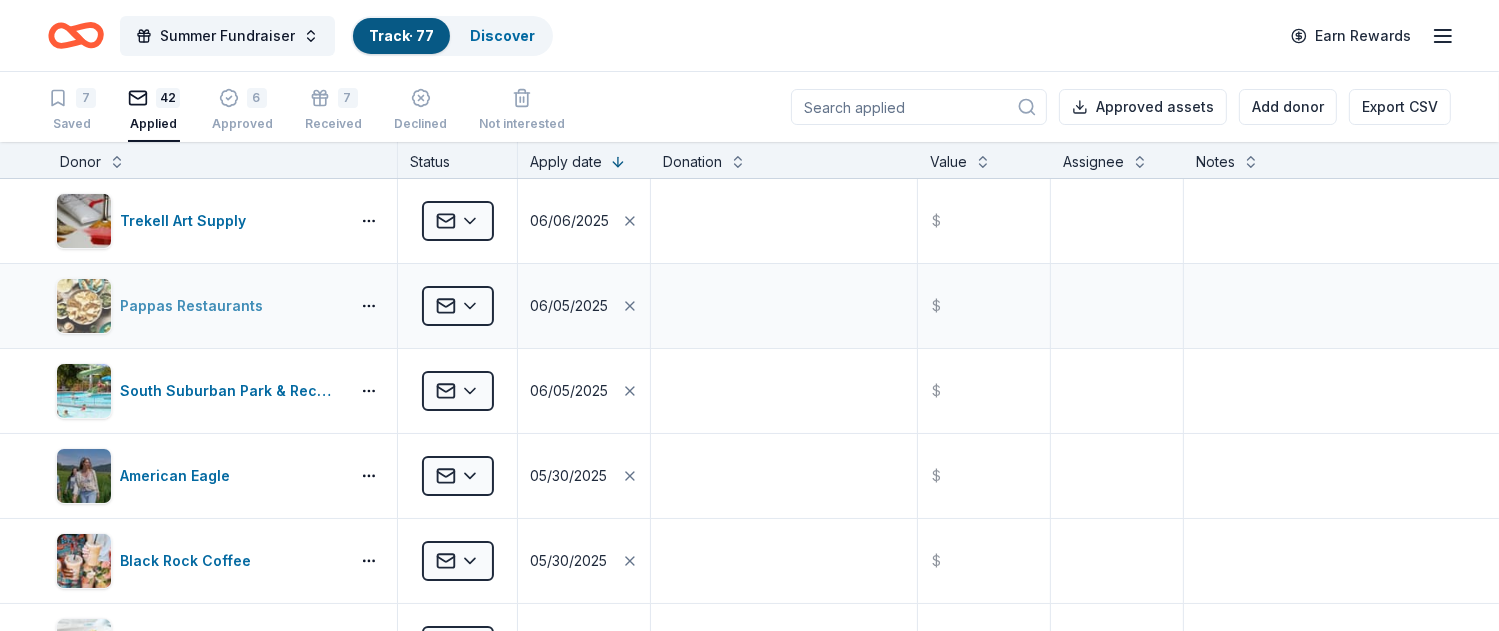 click on "Pappas Restaurants" at bounding box center [195, 306] 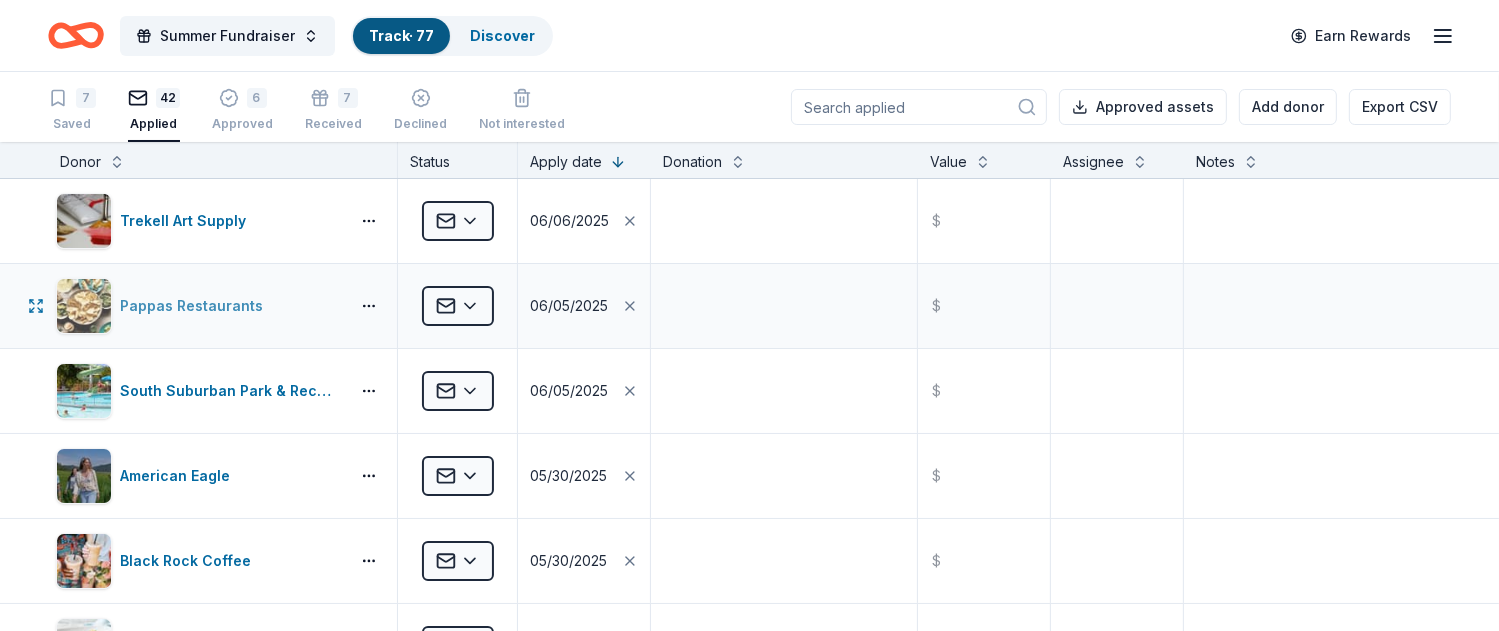 click on "Summer Fundraiser Track  · 77 Discover Earn Rewards 7 Saved 42 Applied 6 Approved 7 Received Declined Not interested  Approved assets Add donor Export CSV Donor Status Apply date Donation Value Assignee Notes Trekell Art Supply Applied 06/06/2025 $ Pappas Restaurants Applied 06/05/2025 $ South Suburban Park & Recreation District Applied 06/05/2025 $ American Eagle Applied 05/30/2025 $ Black Rock Coffee Applied 05/30/2025 $ Bonefish Grill Applied 05/30/2025 $ Kimes Ranch Applied 05/30/2025 $ Raising Cane's  Applied 05/30/2025 $ Shipley Do-Nuts Applied 05/30/2025 $ Steamboat Coffee Company Applied 05/30/2025 $ The Broadmoor  Applied 05/30/2025 $ Cabela's Applied 05/08/2025 $ Sprouts Farmers Market Applied 05/08/2025 $ Air Force Academy Athletics Applied 05/06/2025 $ Bobo's Bakery Applied 05/06/2025 $ Freddy's Frozen Custard & Steakburgers Applied 05/06/2025 $ UnReal Candy Applied 05/06/2025 $ doTERRA Applied 05/05/2025 $ Gibson Applied 05/05/2025 $ Old Chicago Pizza & Taproom Applied 05/05/2025 $ Applied $ $ $" at bounding box center (749, 315) 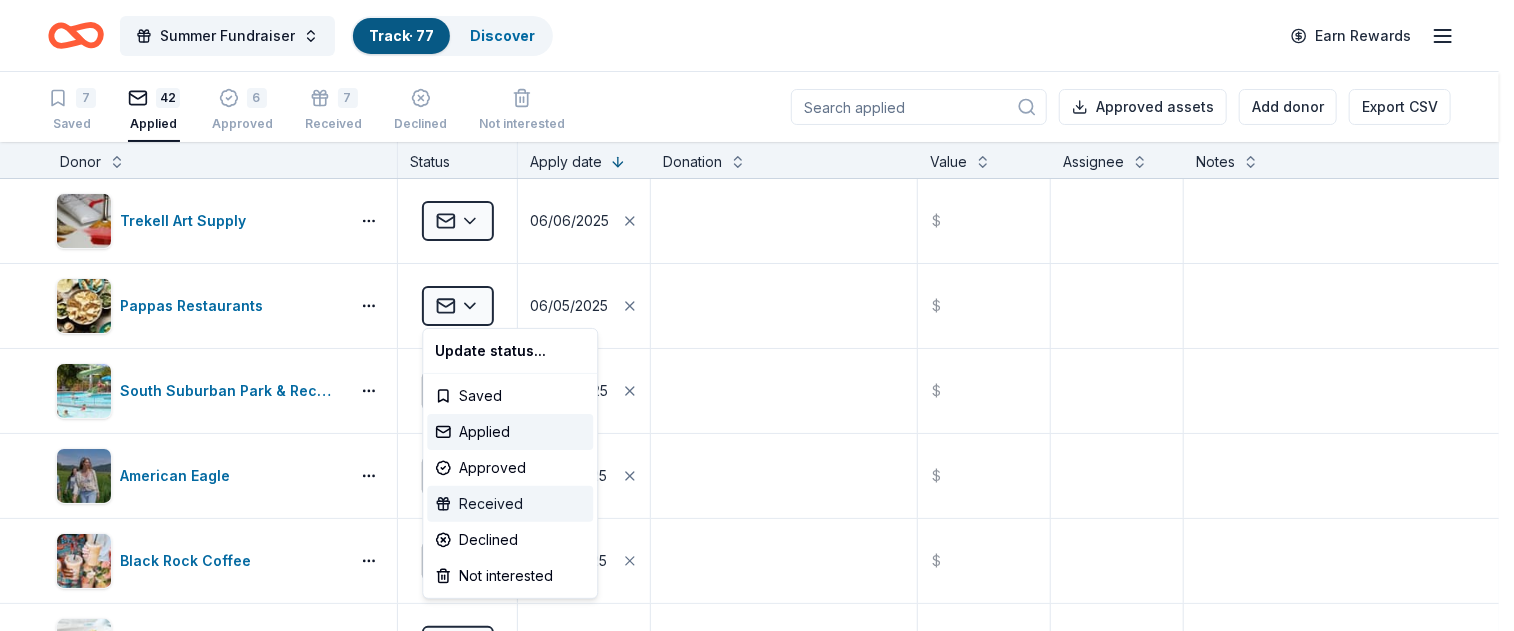 click on "Received" at bounding box center (510, 504) 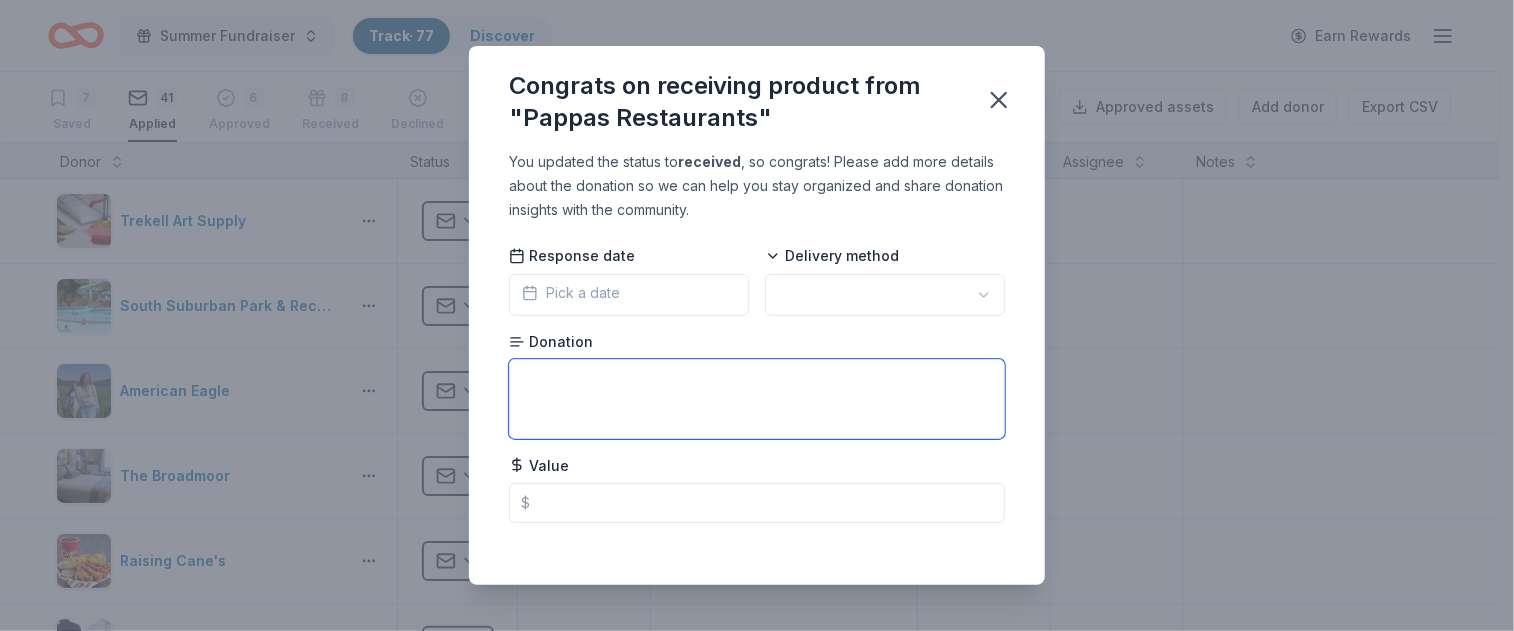 click at bounding box center (757, 399) 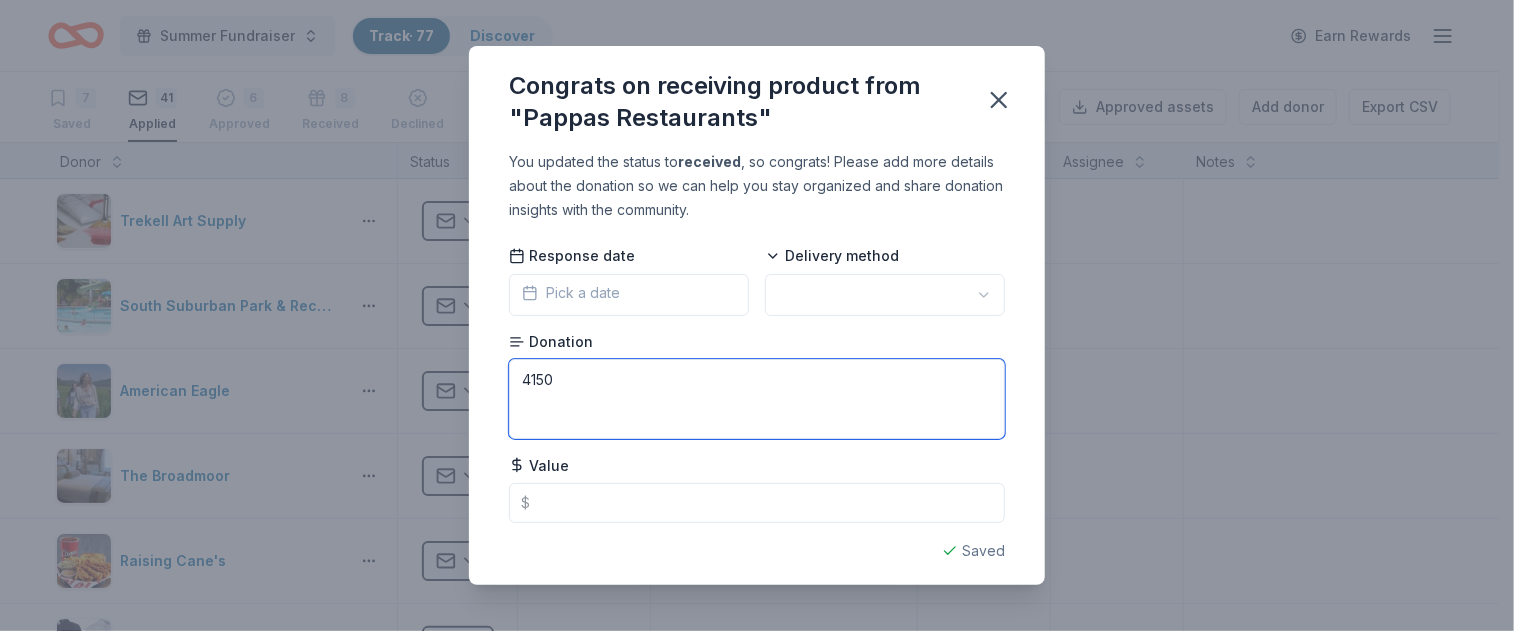drag, startPoint x: 563, startPoint y: 376, endPoint x: 408, endPoint y: 366, distance: 155.32225 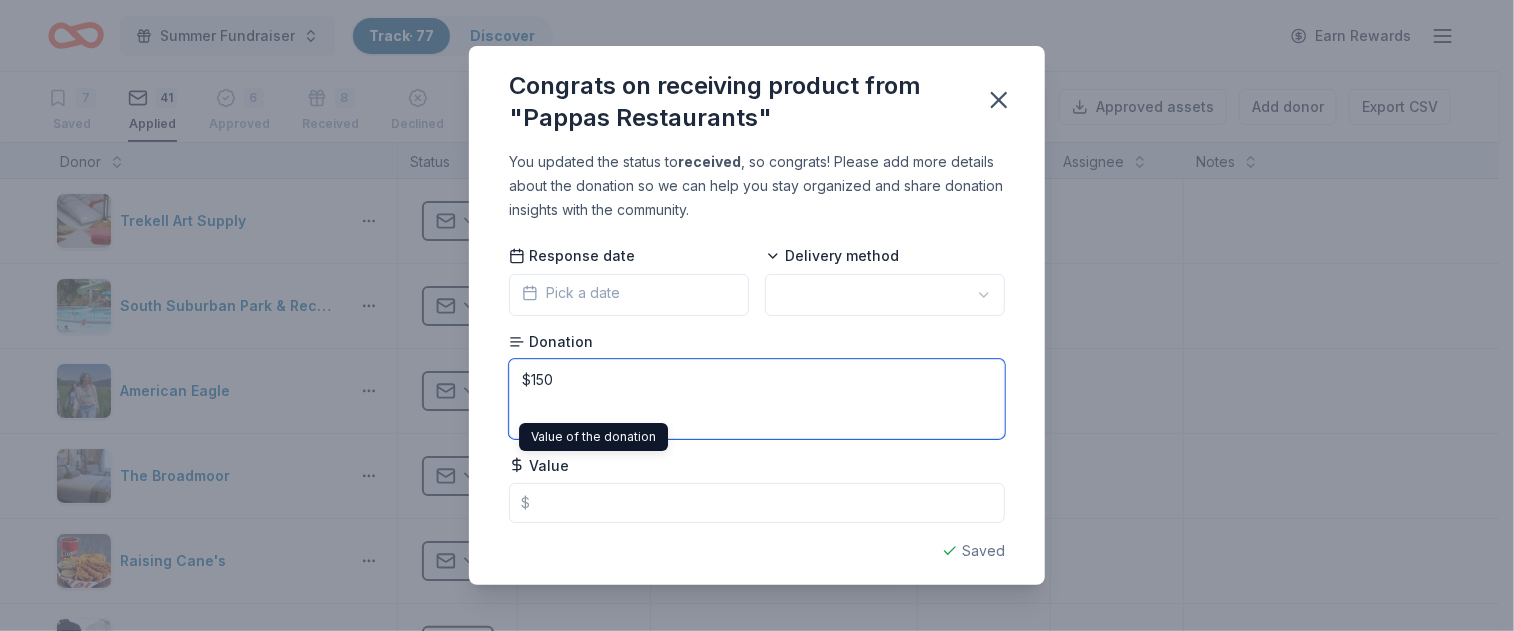 type on "$150" 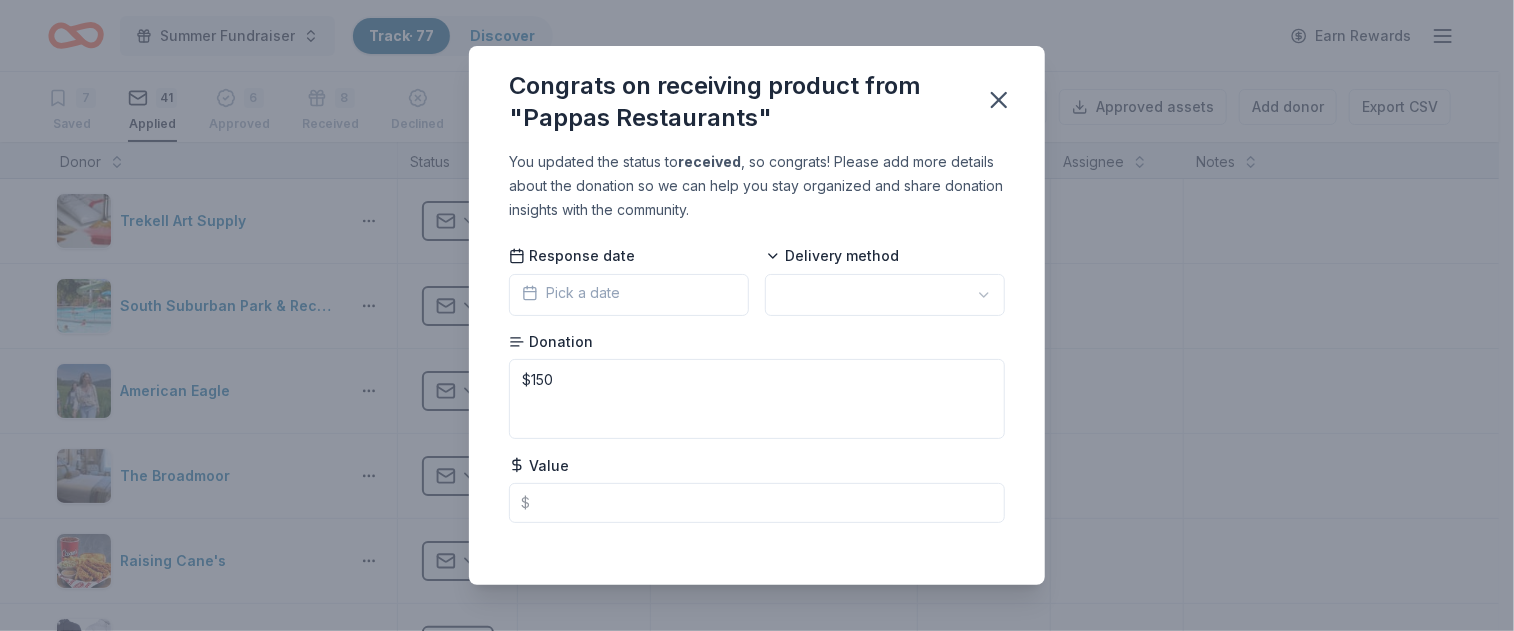 drag, startPoint x: 565, startPoint y: 487, endPoint x: 584, endPoint y: 598, distance: 112.61439 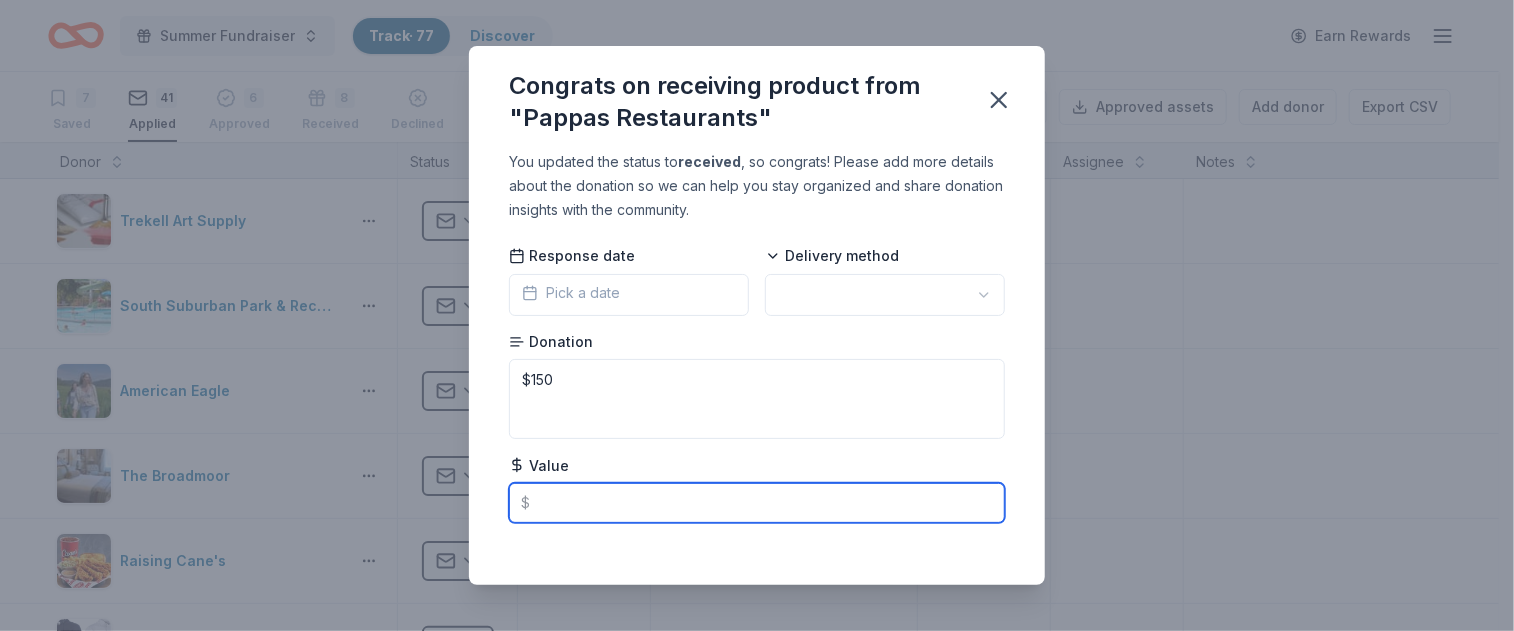 click at bounding box center [757, 503] 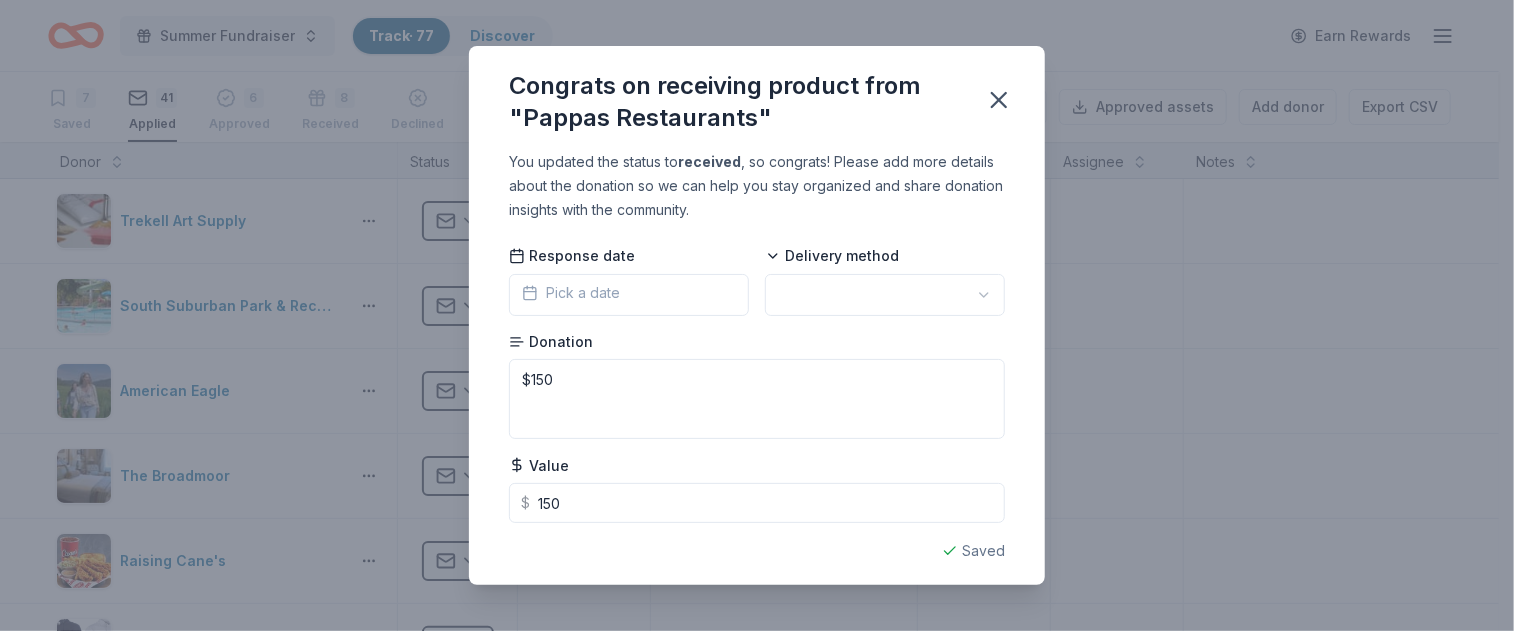 type on "150.00" 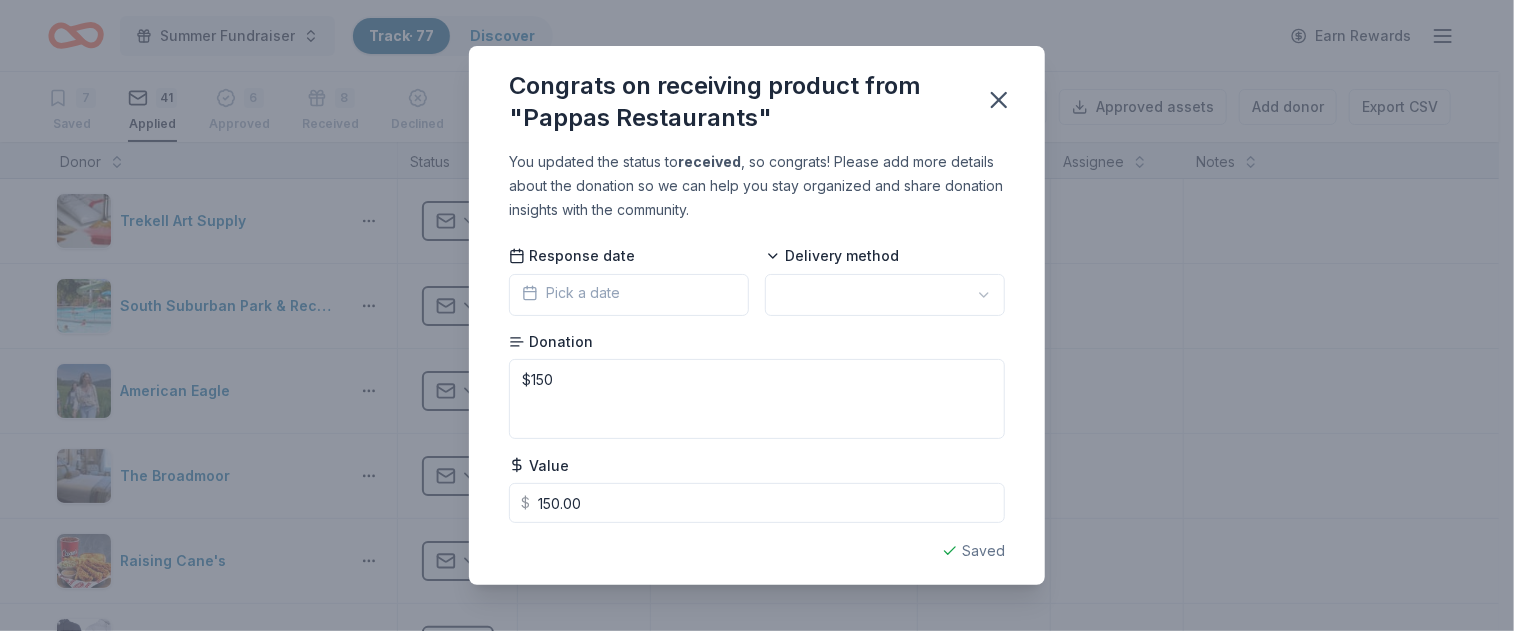 click on "Summer Fundraiser Track  · 77 Discover Earn Rewards 7 Saved 41 Applied 6 Approved 8 Received Declined Not interested  Approved assets Add donor Export CSV Donor Status Apply date Donation Value Assignee Notes Trekell Art Supply Applied 06/06/2025 $ South Suburban Park & Recreation District Applied 06/05/2025 $ American Eagle Applied 05/30/2025 $ The Broadmoor  Applied 05/30/2025 $ Raising Cane's  Applied 05/30/2025 $ Steamboat Coffee Company Applied 05/30/2025 $ Kimes Ranch Applied 05/30/2025 $ Bonefish Grill Applied 05/30/2025 $ Black Rock Coffee Applied 05/30/2025 $ Shipley Do-Nuts Applied 05/30/2025 $ Cabela's Applied 05/08/2025 $ Sprouts Farmers Market Applied 05/08/2025 $ Freddy's Frozen Custard & Steakburgers Applied 05/06/2025 $ Air Force Academy Athletics Applied 05/06/2025 $ UnReal Candy Applied 05/06/2025 $ Bobo's Bakery Applied 05/06/2025 $ Old Chicago Pizza & Taproom Applied 05/05/2025 $ Gibson Applied 05/05/2025 $ doTERRA Applied 05/05/2025 $ Gourmet Gift Baskets Applied 05/02/2025 $ Applied $ $" at bounding box center [757, 315] 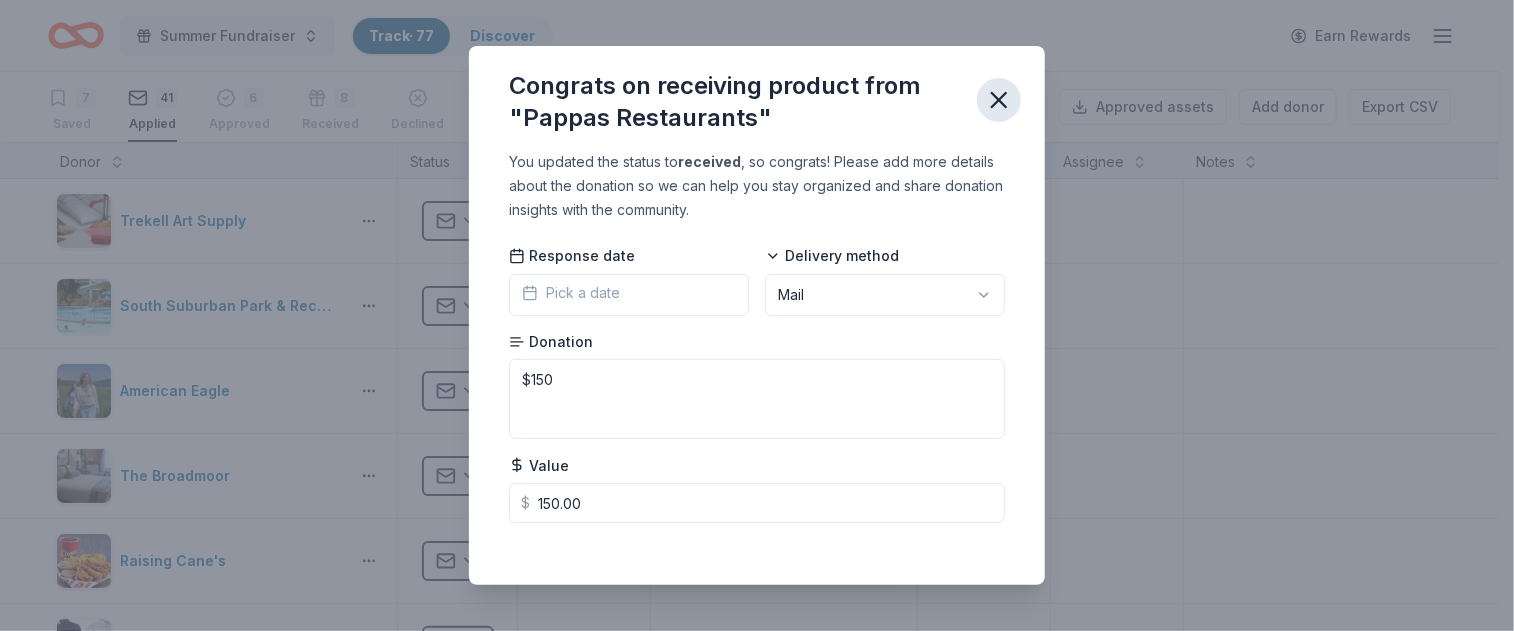click 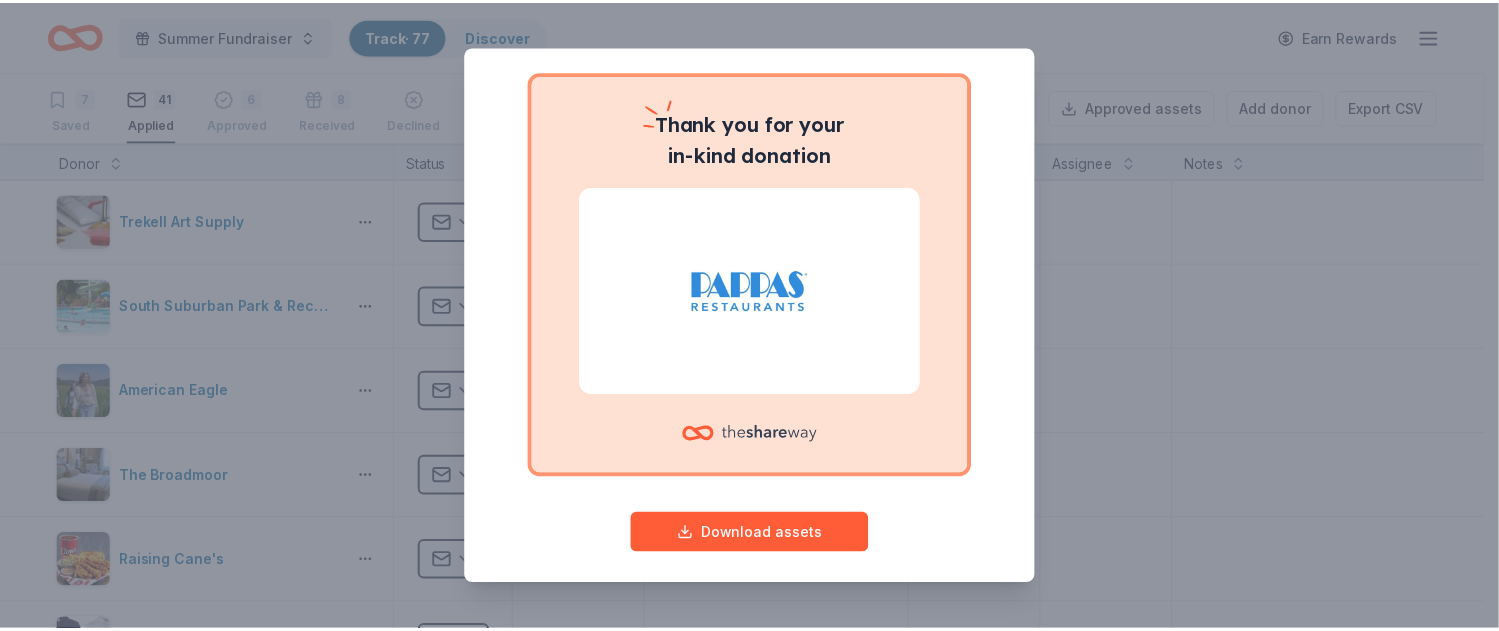 scroll, scrollTop: 144, scrollLeft: 0, axis: vertical 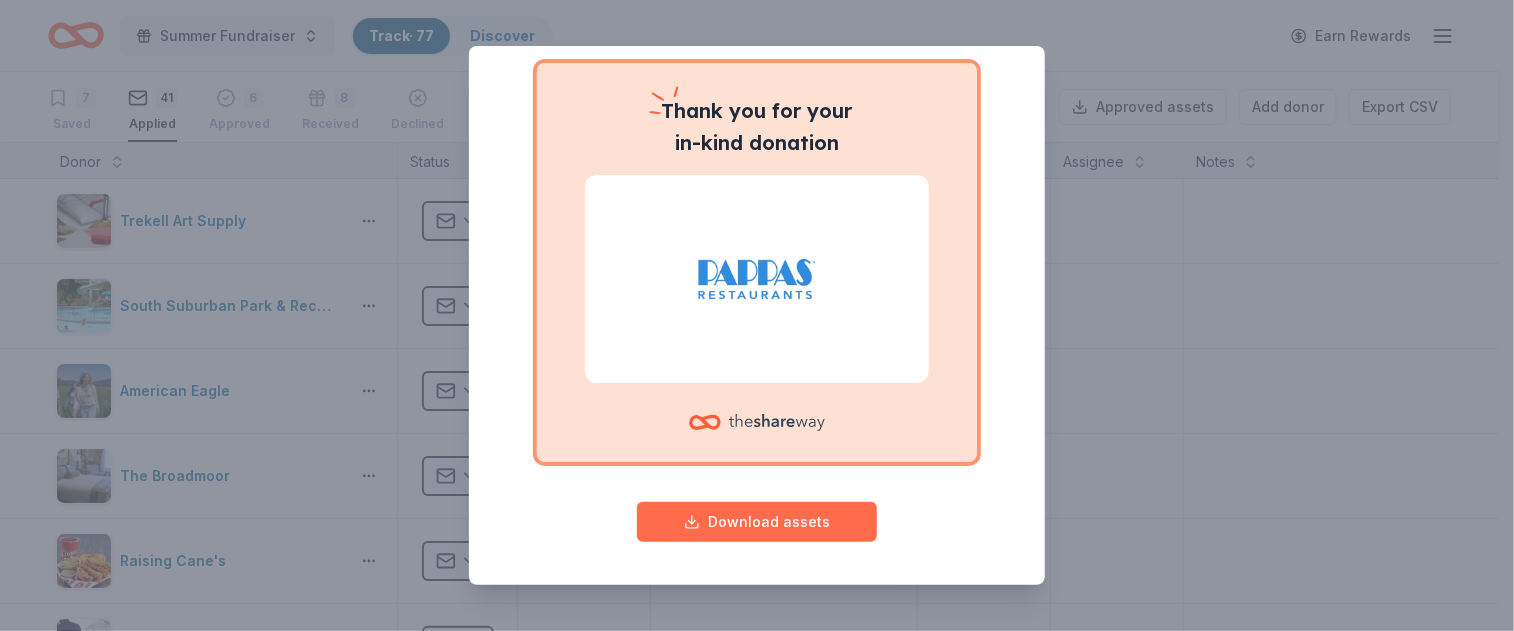 click on "Download assets" at bounding box center [757, 522] 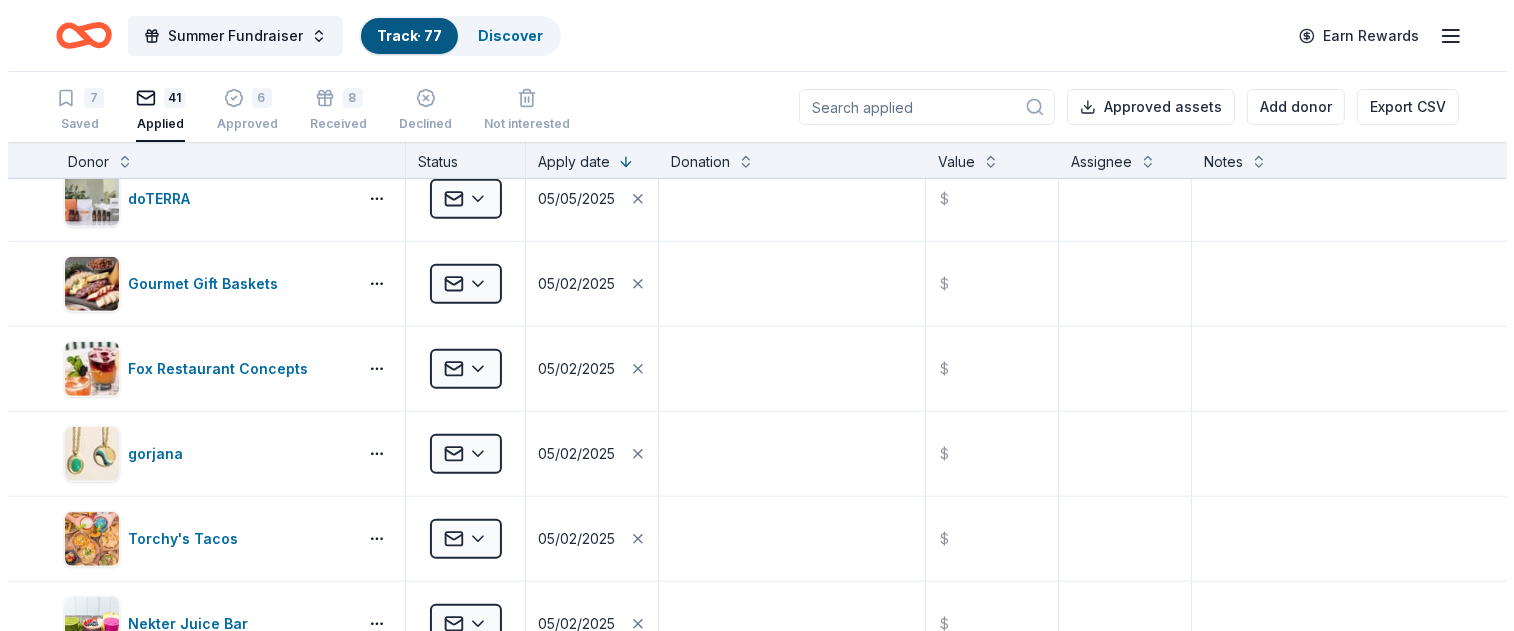 scroll, scrollTop: 1564, scrollLeft: 0, axis: vertical 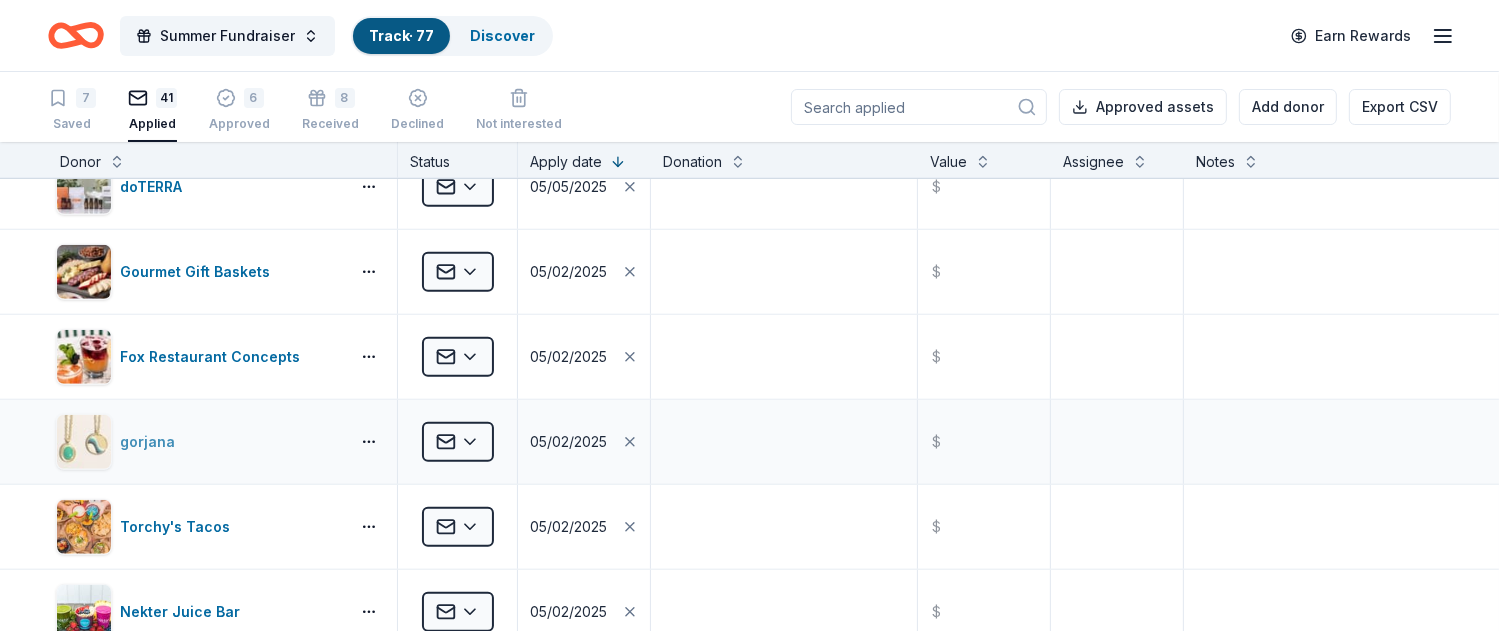 click on "gorjana" at bounding box center [151, 442] 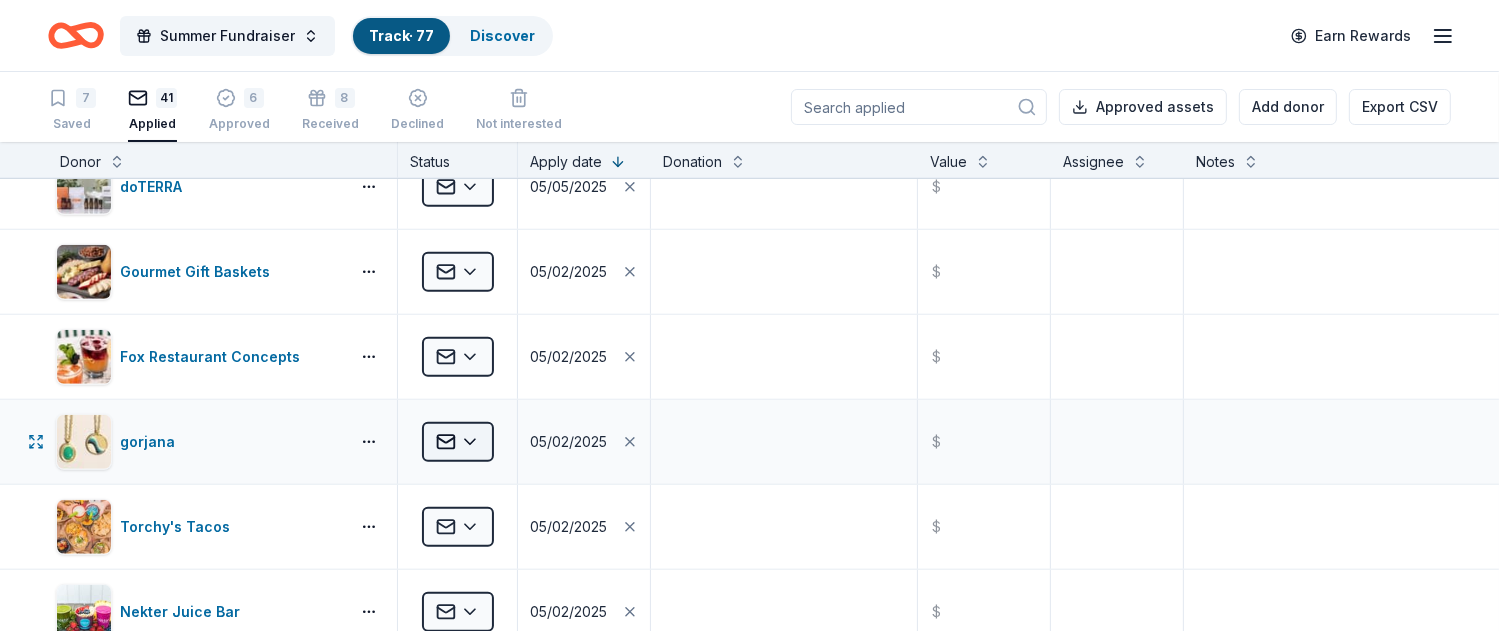 click on "Summer Fundraiser Track  · 77 Discover Earn Rewards 7 Saved 41 Applied 6 Approved 8 Received Declined Not interested  Approved assets Add donor Export CSV Donor Status Apply date Donation Value Assignee Notes Trekell Art Supply Applied 06/06/2025 $ South Suburban Park & Recreation District Applied 06/05/2025 $ American Eagle Applied 05/30/2025 $ The Broadmoor  Applied 05/30/2025 $ Raising Cane's  Applied 05/30/2025 $ Steamboat Coffee Company Applied 05/30/2025 $ Kimes Ranch Applied 05/30/2025 $ Bonefish Grill Applied 05/30/2025 $ Black Rock Coffee Applied 05/30/2025 $ Shipley Do-Nuts Applied 05/30/2025 $ Cabela's Applied 05/08/2025 $ Sprouts Farmers Market Applied 05/08/2025 $ Freddy's Frozen Custard & Steakburgers Applied 05/06/2025 $ Air Force Academy Athletics Applied 05/06/2025 $ UnReal Candy Applied 05/06/2025 $ Bobo's Bakery Applied 05/06/2025 $ Old Chicago Pizza & Taproom Applied 05/05/2025 $ Gibson Applied 05/05/2025 $ doTERRA Applied 05/05/2025 $ Gourmet Gift Baskets Applied 05/02/2025 $ Applied $ $" at bounding box center [749, 315] 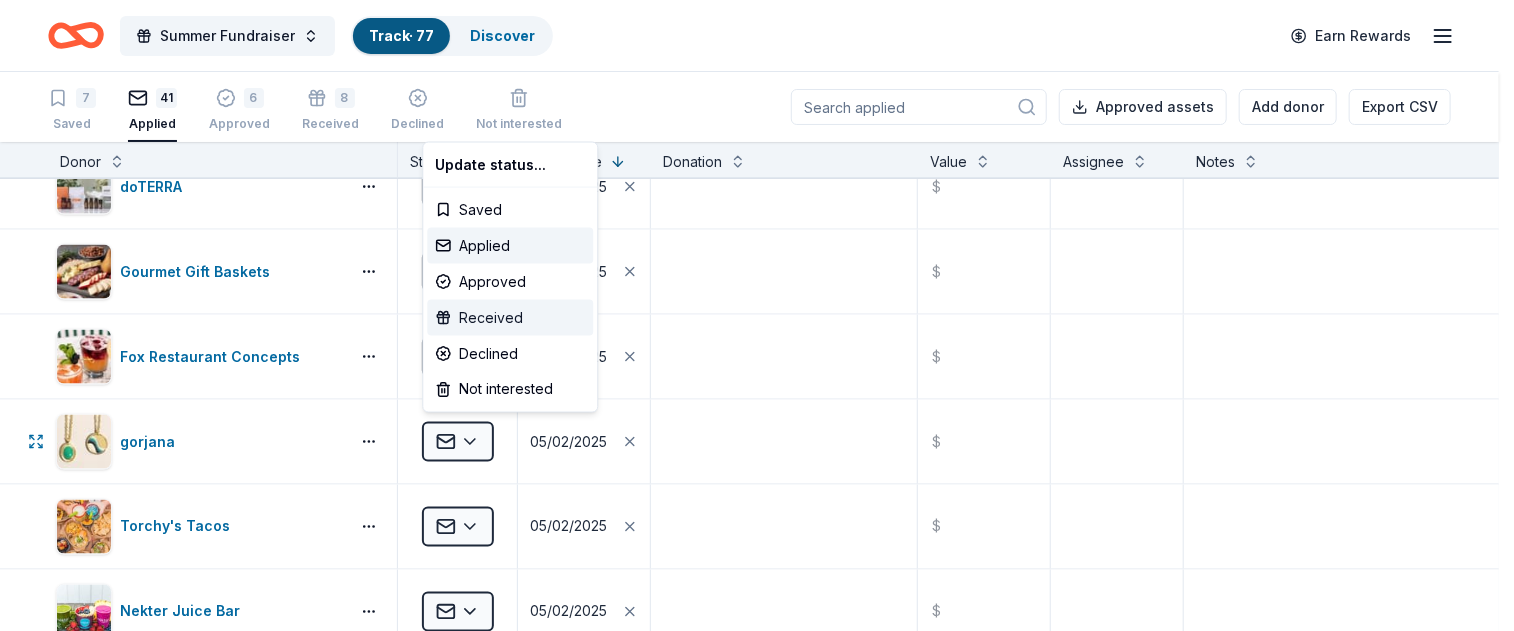 click on "Received" at bounding box center (510, 318) 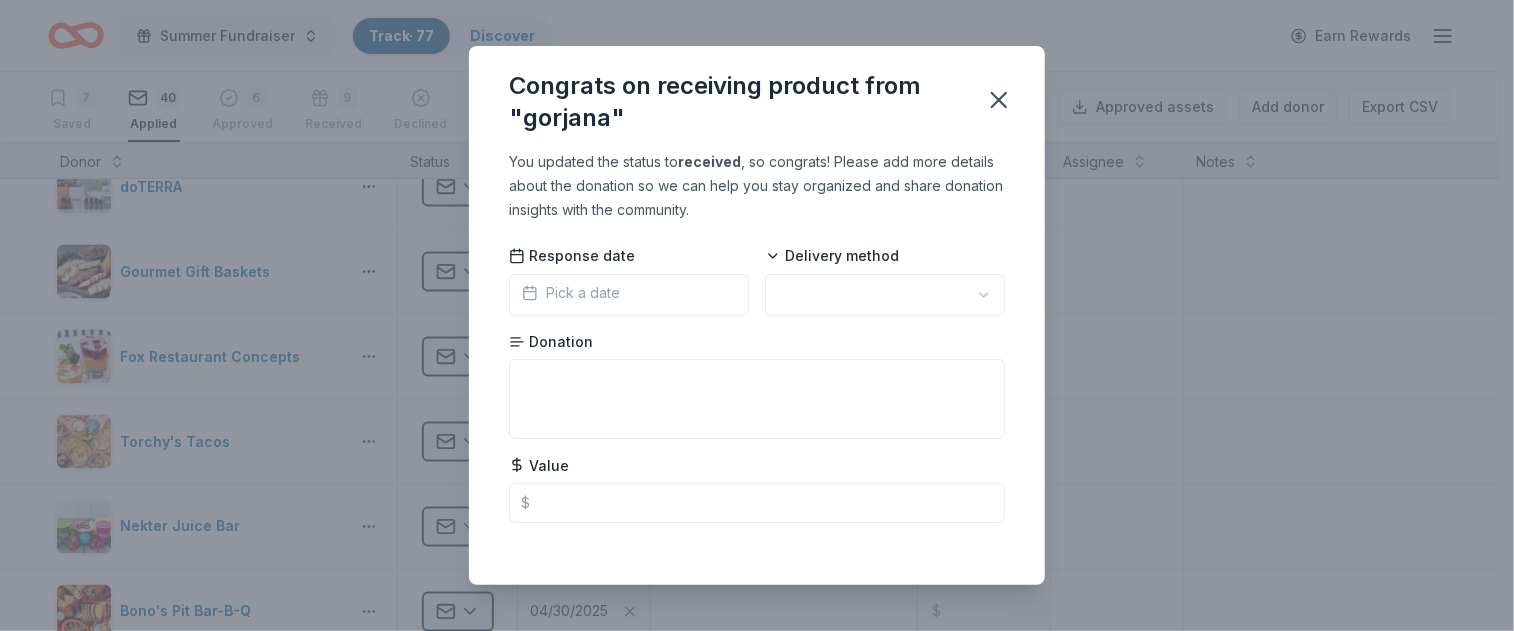 click on "Summer Fundraiser Track  · 77 Discover Earn Rewards 7 Saved 40 Applied 6 Approved 9 Received Declined Not interested  Approved assets Add donor Export CSV Donor Status Apply date Donation Value Assignee Notes Trekell Art Supply Applied 06/06/2025 $ South Suburban Park & Recreation District Applied 06/05/2025 $ American Eagle Applied 05/30/2025 $ The Broadmoor  Applied 05/30/2025 $ Raising Cane's  Applied 05/30/2025 $ Steamboat Coffee Company Applied 05/30/2025 $ Kimes Ranch Applied 05/30/2025 $ Bonefish Grill Applied 05/30/2025 $ Black Rock Coffee Applied 05/30/2025 $ Shipley Do-Nuts Applied 05/30/2025 $ Cabela's Applied 05/08/2025 $ Sprouts Farmers Market Applied 05/08/2025 $ Freddy's Frozen Custard & Steakburgers Applied 05/06/2025 $ Air Force Academy Athletics Applied 05/06/2025 $ UnReal Candy Applied 05/06/2025 $ Bobo's Bakery Applied 05/06/2025 $ Old Chicago Pizza & Taproom Applied 05/05/2025 $ Gibson Applied 05/05/2025 $ doTERRA Applied 05/05/2025 $ Gourmet Gift Baskets Applied 05/02/2025 $ Applied $ $" at bounding box center [757, 315] 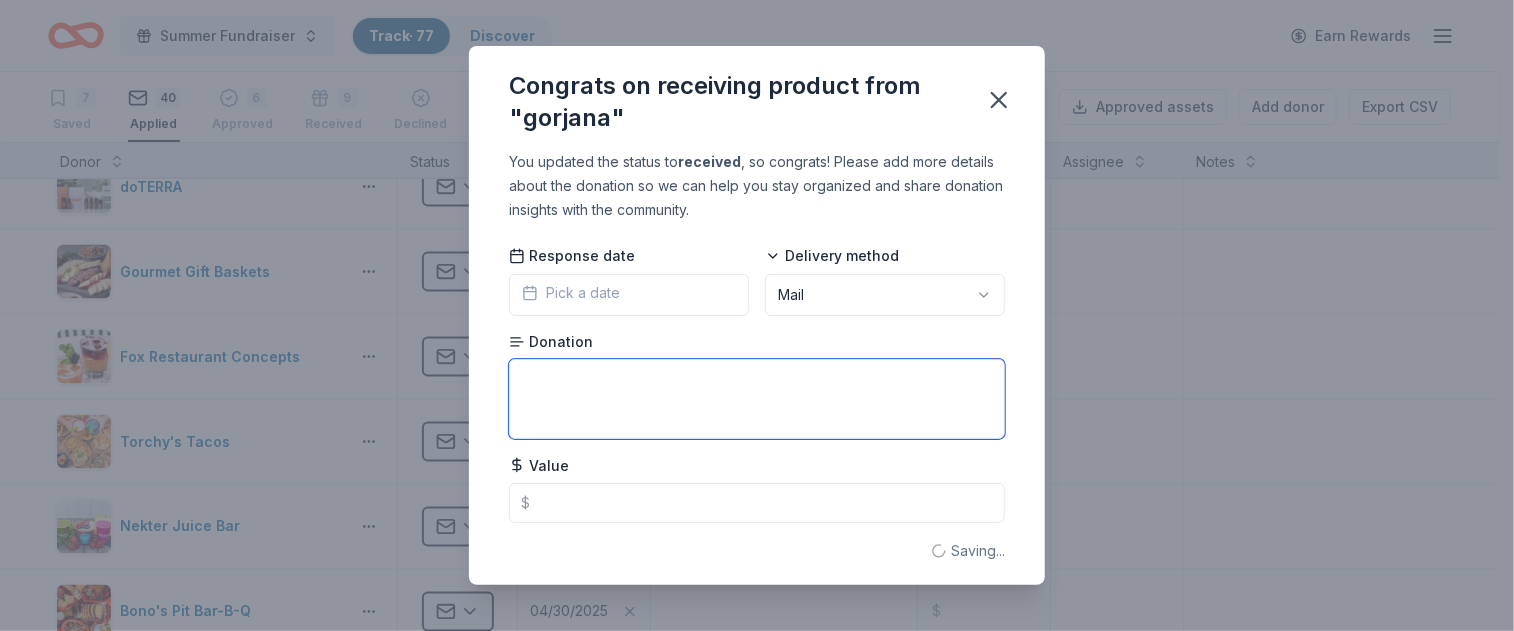 click at bounding box center [757, 399] 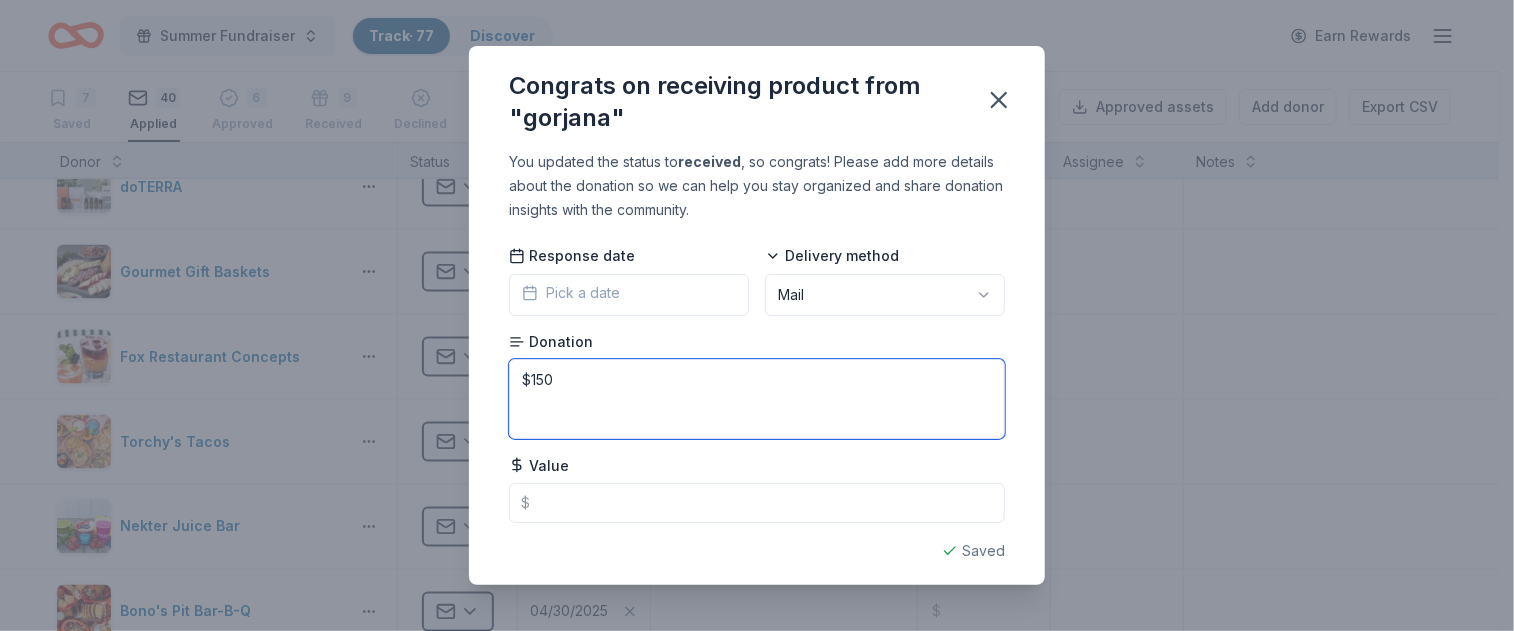 type on "$150" 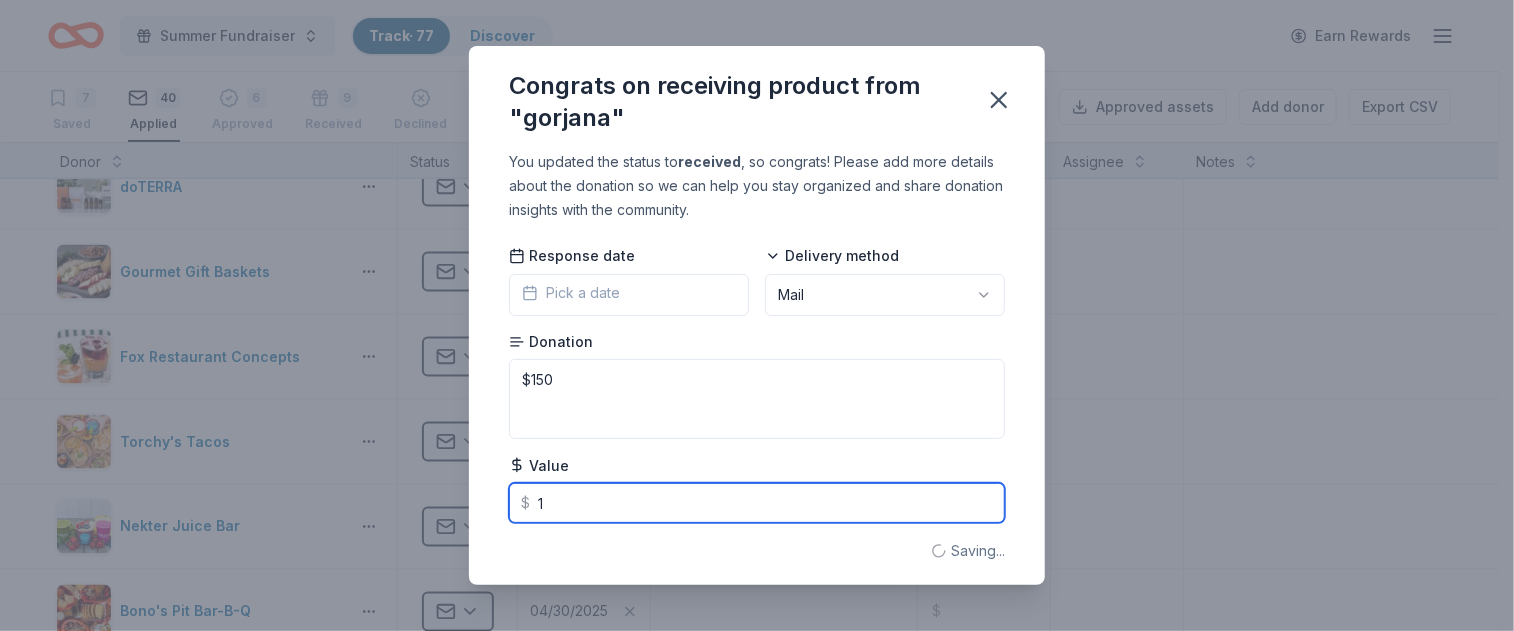 type on "15" 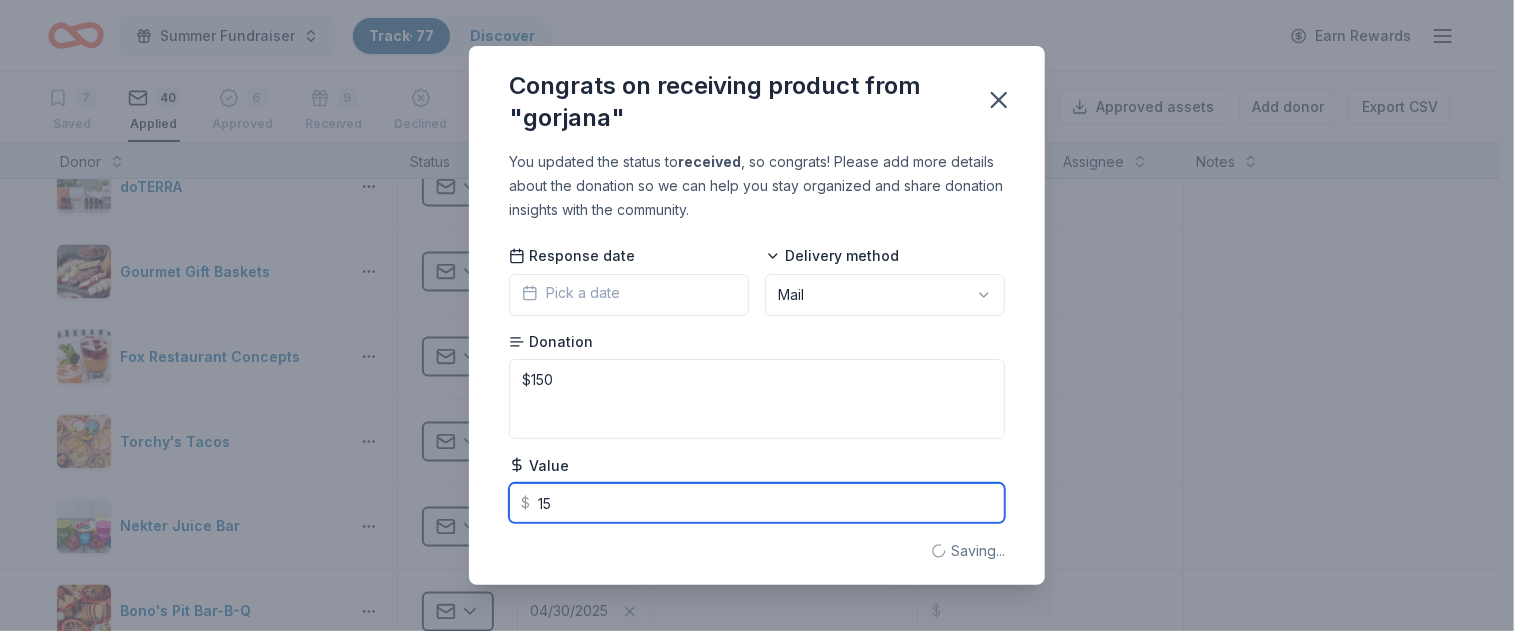 type on "$15" 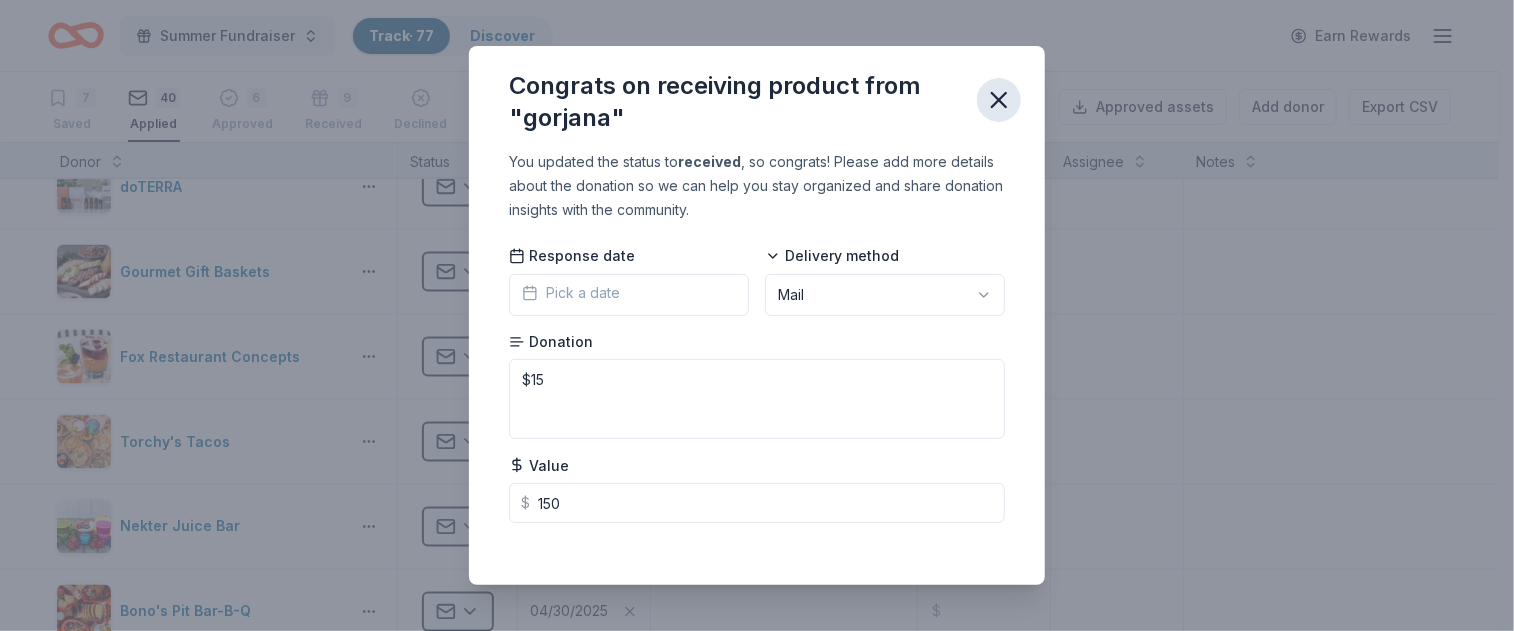 type on "150.00" 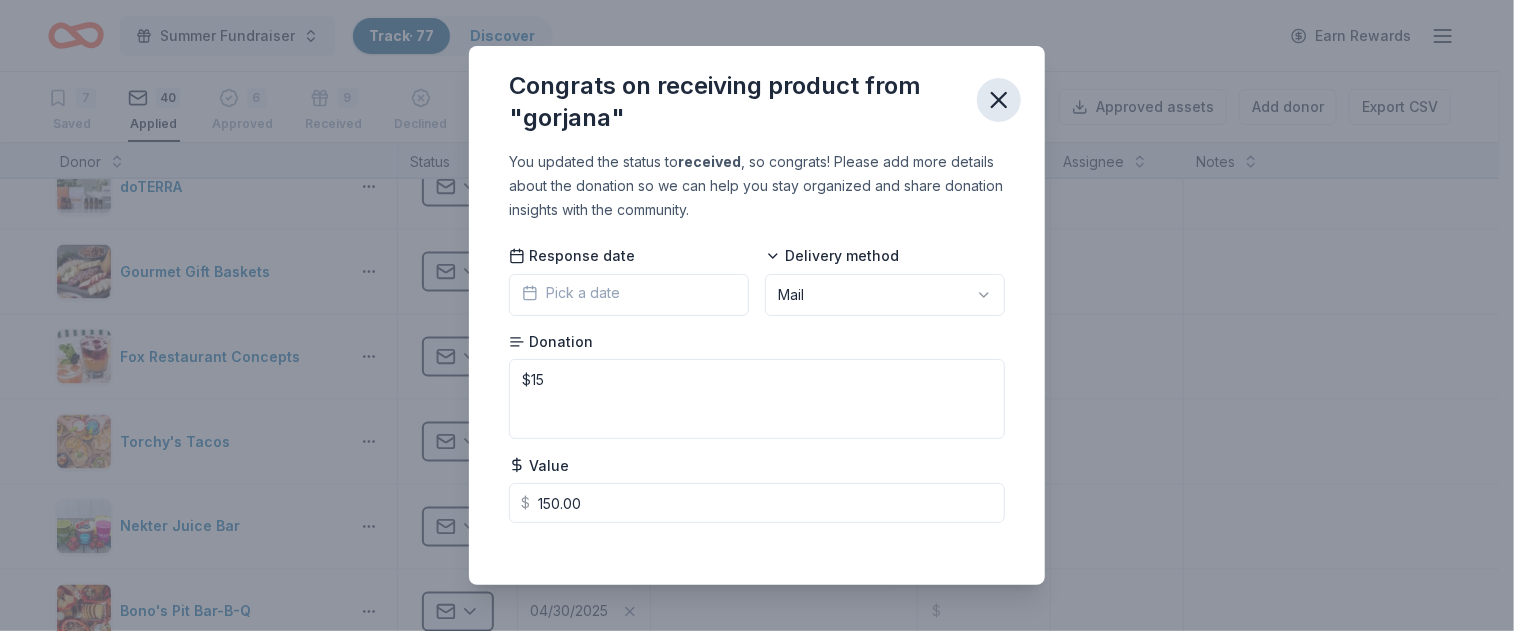 click 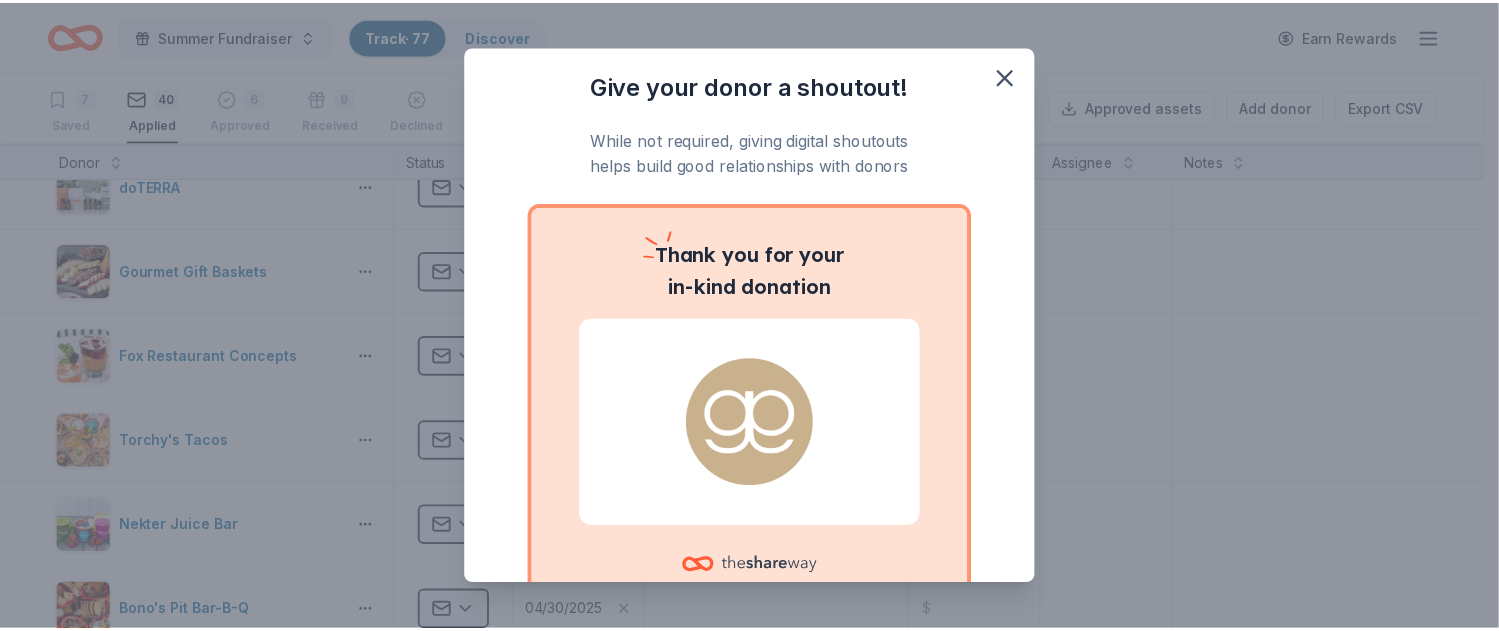 scroll, scrollTop: 144, scrollLeft: 0, axis: vertical 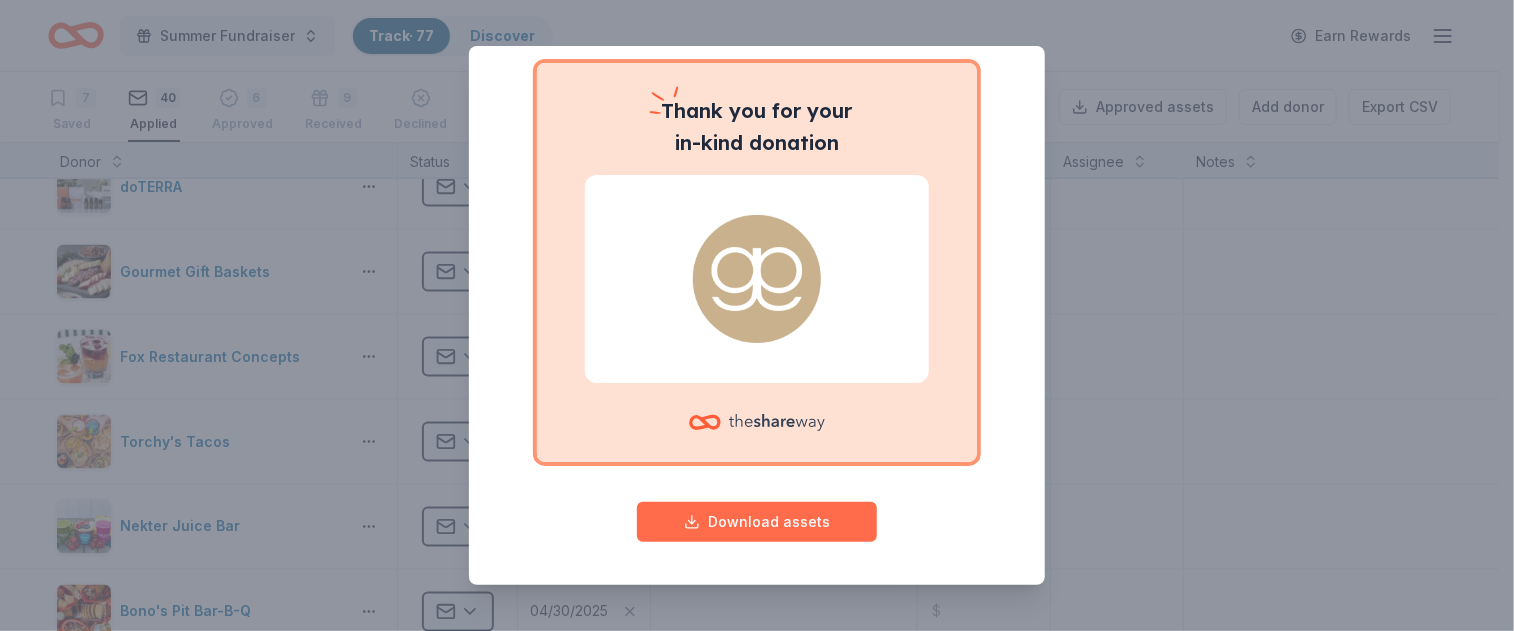 click on "Download assets" at bounding box center [757, 522] 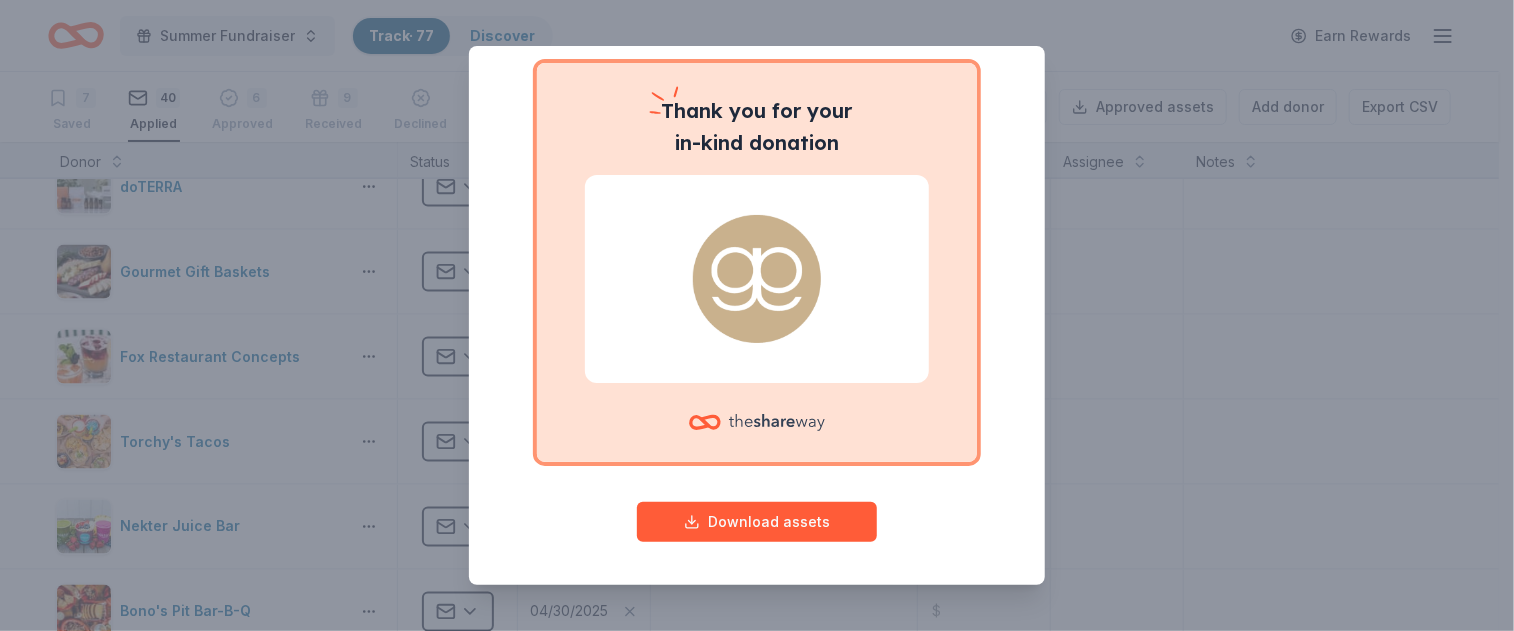 click on "Give your donor a shoutout! While not required, giving digital shoutouts helps build good relationships with donors Thank   you for your in-kind donation  Download assets" at bounding box center (757, 315) 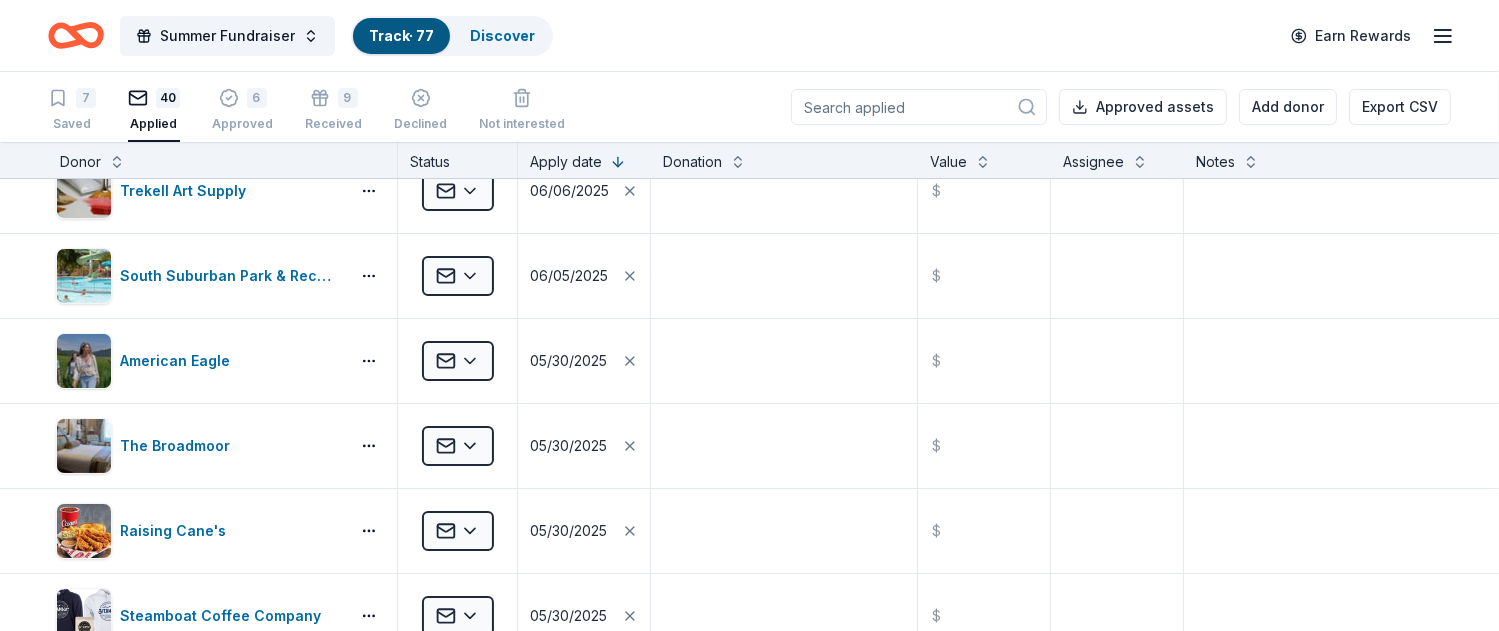 scroll, scrollTop: 31, scrollLeft: 0, axis: vertical 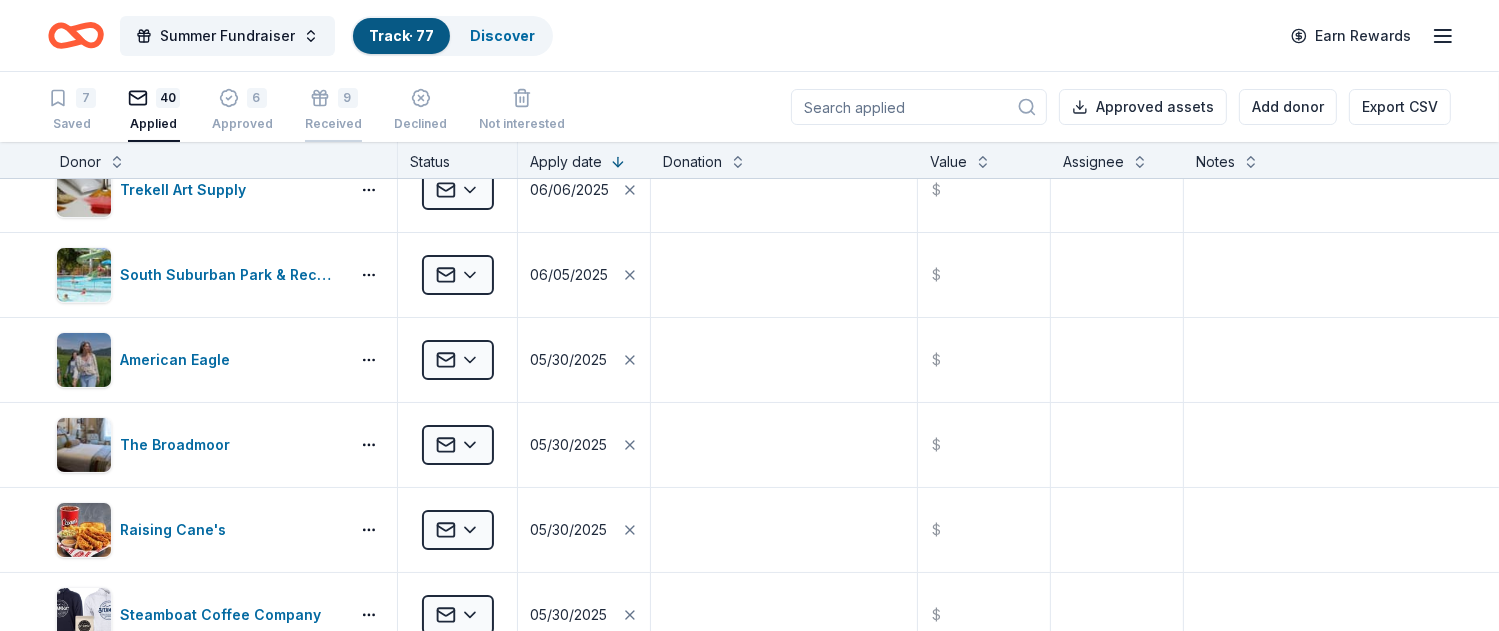 click on "9" at bounding box center [348, 87] 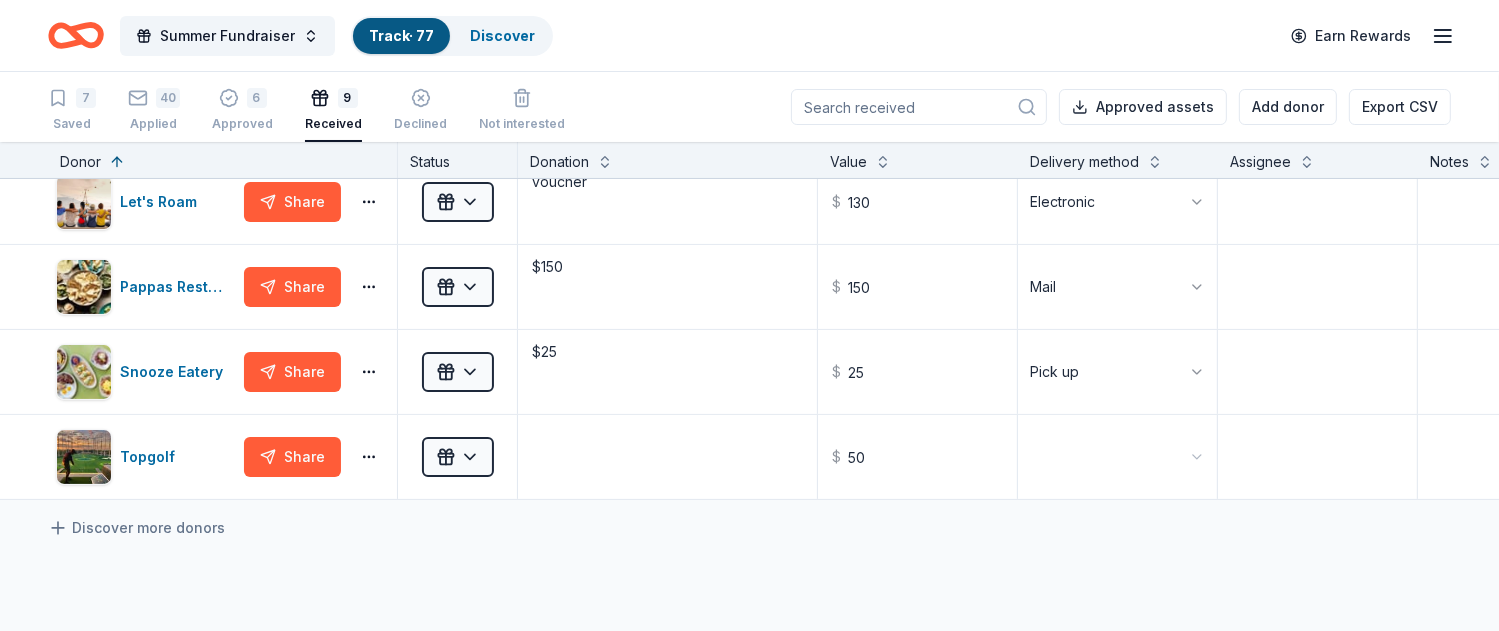 scroll, scrollTop: 444, scrollLeft: 0, axis: vertical 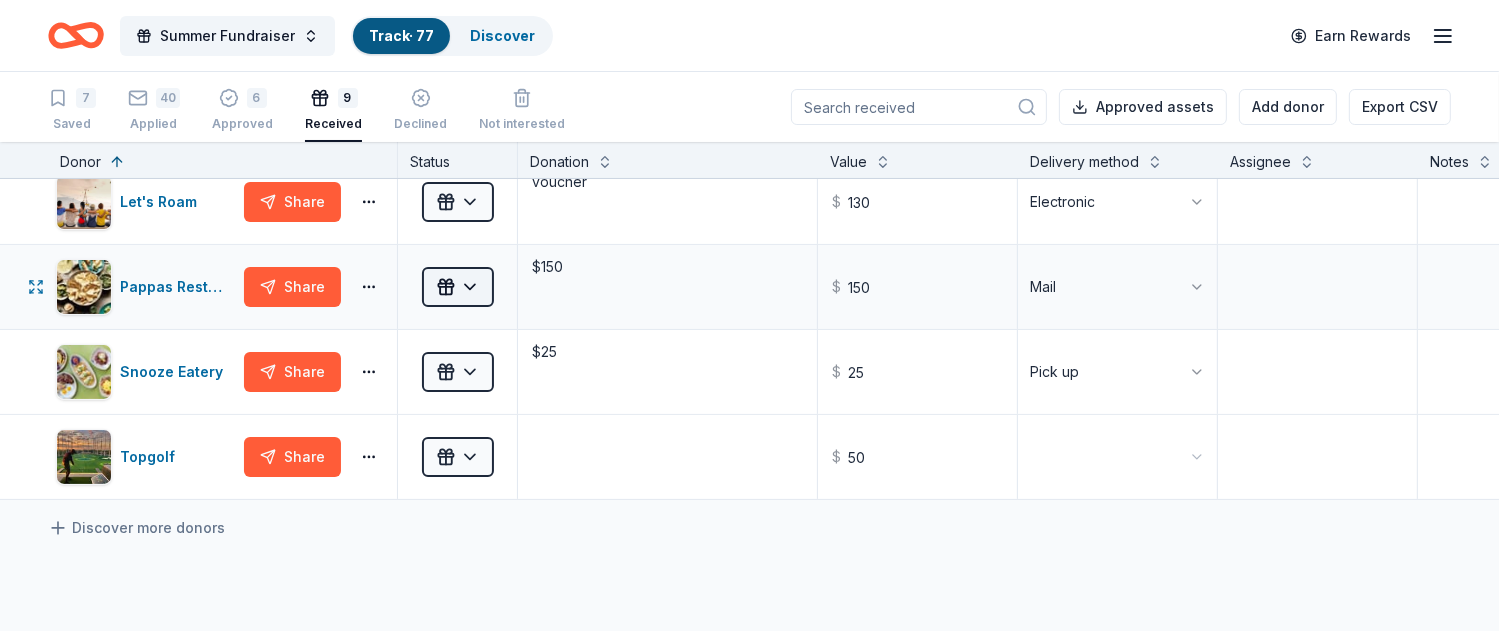 click on "Summer Fundraiser Track  · 77 Discover Earn Rewards 7 Saved 40 Applied 6 Approved 9 Received Declined Not interested  Approved assets Add donor Export CSV Donor Status Donation Value Delivery method Assignee Notes BarkBox  Share Received gift certificate $ 45 Electronic Carrabba's Italian Grill  Share Received $ 25 Pick up CookinGenie  Share Received $ 200 gorjana  Share Received $15 $ 150 Mail Kendra Scott  Share Received Necklace $ 68 Pick up Let's Roam  Share Received voucher $ 130 Electronic Pappas Restaurants  Share Received $150 $ 150 Mail Snooze Eatery  Share Received $25 $ 25 Pick up Topgolf  Share Received $ 50   Discover more donors Saved" at bounding box center (749, 315) 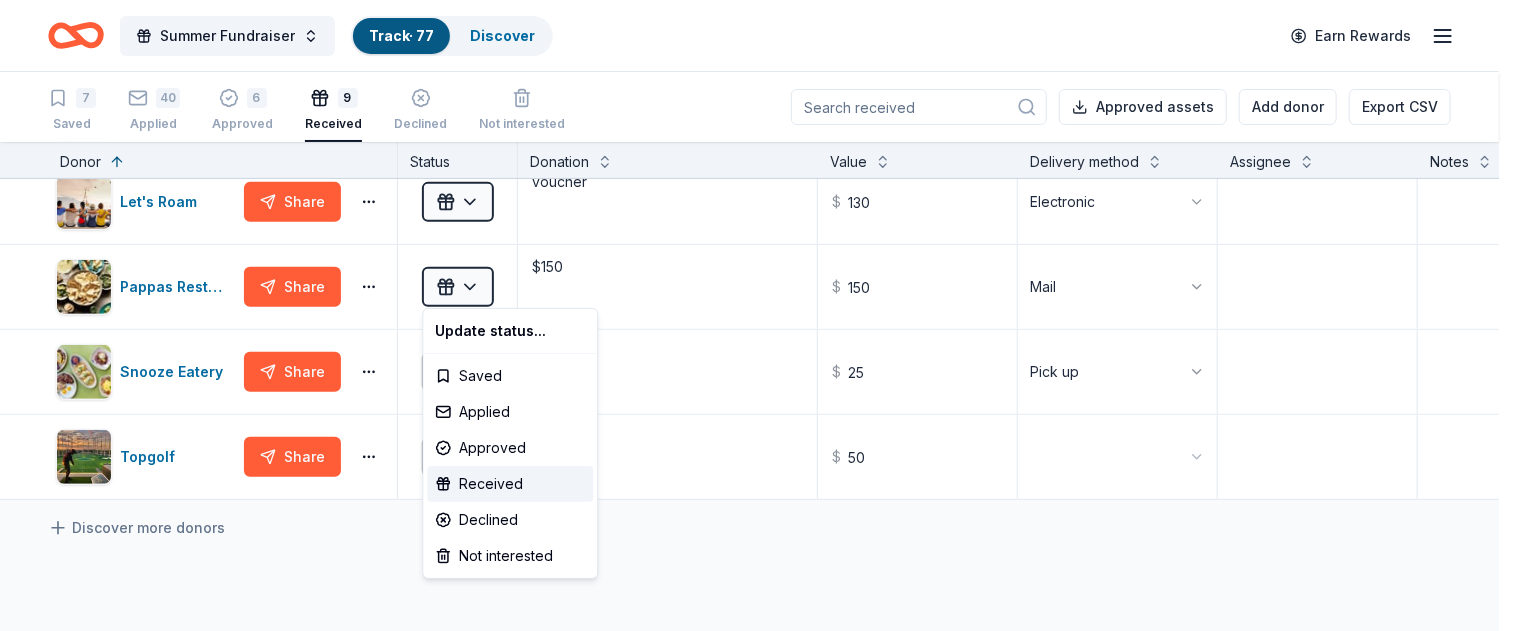 click on "Summer Fundraiser Track  · 77 Discover Earn Rewards 7 Saved 40 Applied 6 Approved 9 Received Declined Not interested  Approved assets Add donor Export CSV Donor Status Donation Value Delivery method Assignee Notes BarkBox  Share Received gift certificate $ 45 Electronic Carrabba's Italian Grill  Share Received $ 25 Pick up CookinGenie  Share Received $ 200 gorjana  Share Received $15 $ 150 Mail Kendra Scott  Share Received Necklace $ 68 Pick up Let's Roam  Share Received voucher $ 130 Electronic Pappas Restaurants  Share Received $150 $ 150 Mail Snooze Eatery  Share Received $25 $ 25 Pick up Topgolf  Share Received $ 50   Discover more donors Saved Update status... Saved Applied Approved Received Declined Not interested" at bounding box center [757, 315] 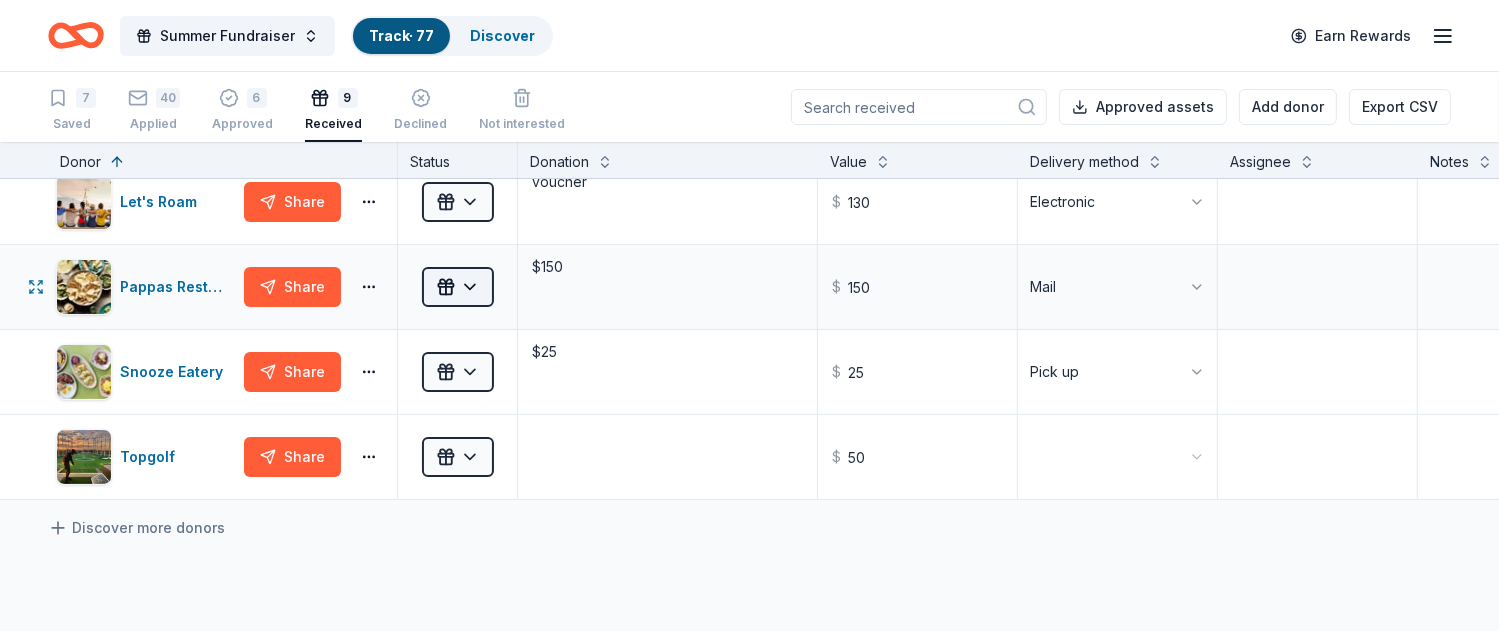 click on "Summer Fundraiser Track  · 77 Discover Earn Rewards 7 Saved 40 Applied 6 Approved 9 Received Declined Not interested  Approved assets Add donor Export CSV Donor Status Donation Value Delivery method Assignee Notes BarkBox  Share Received gift certificate $ 45 Electronic Carrabba's Italian Grill  Share Received $ 25 Pick up CookinGenie  Share Received $ 200 gorjana  Share Received $15 $ 150 Mail Kendra Scott  Share Received Necklace $ 68 Pick up Let's Roam  Share Received voucher $ 130 Electronic Pappas Restaurants  Share Received $150 $ 150 Mail Snooze Eatery  Share Received $25 $ 25 Pick up Topgolf  Share Received $ 50   Discover more donors Saved" at bounding box center (749, 315) 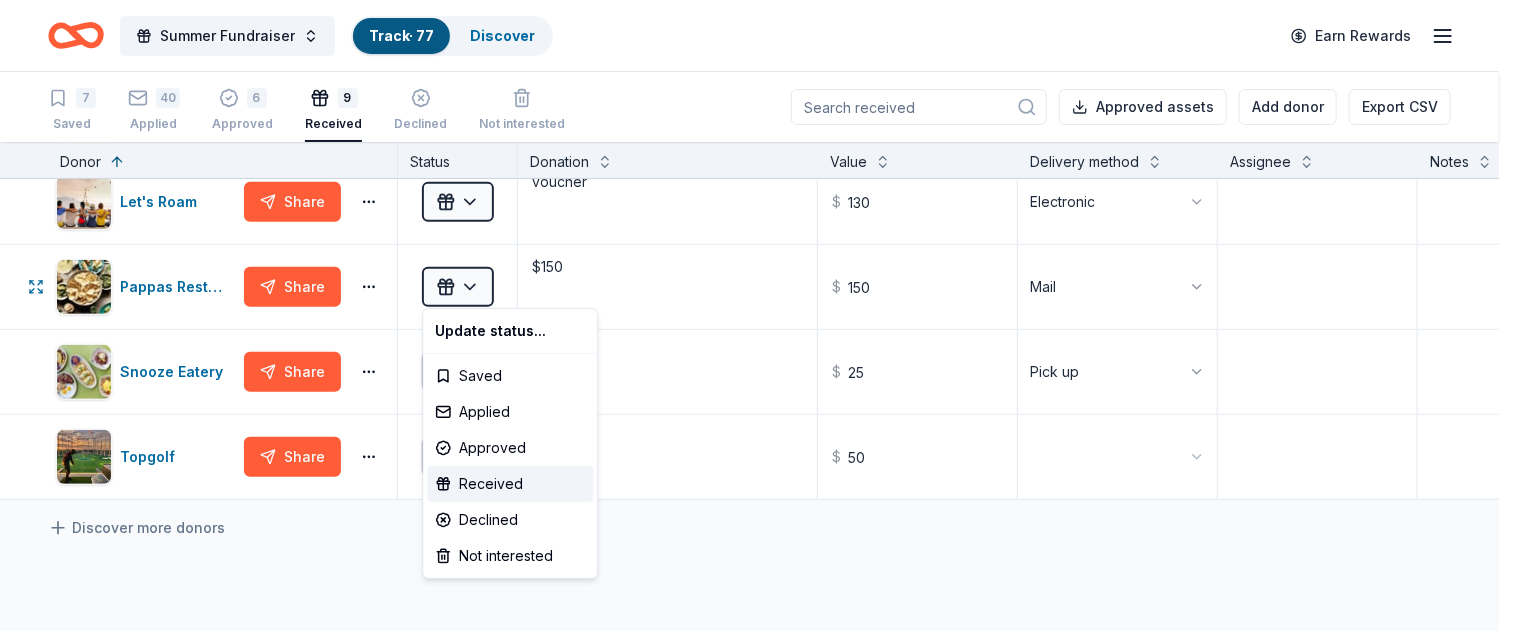 click on "Summer Fundraiser Track  · 77 Discover Earn Rewards 7 Saved 40 Applied 6 Approved 9 Received Declined Not interested  Approved assets Add donor Export CSV Donor Status Donation Value Delivery method Assignee Notes BarkBox  Share Received gift certificate $ 45 Electronic Carrabba's Italian Grill  Share Received $ 25 Pick up CookinGenie  Share Received $ 200 gorjana  Share Received $15 $ 150 Mail Kendra Scott  Share Received Necklace $ 68 Pick up Let's Roam  Share Received voucher $ 130 Electronic Pappas Restaurants  Share Received $150 $ 150 Mail Snooze Eatery  Share Received $25 $ 25 Pick up Topgolf  Share Received $ 50   Discover more donors Saved Update status... Saved Applied Approved Received Declined Not interested" at bounding box center (757, 315) 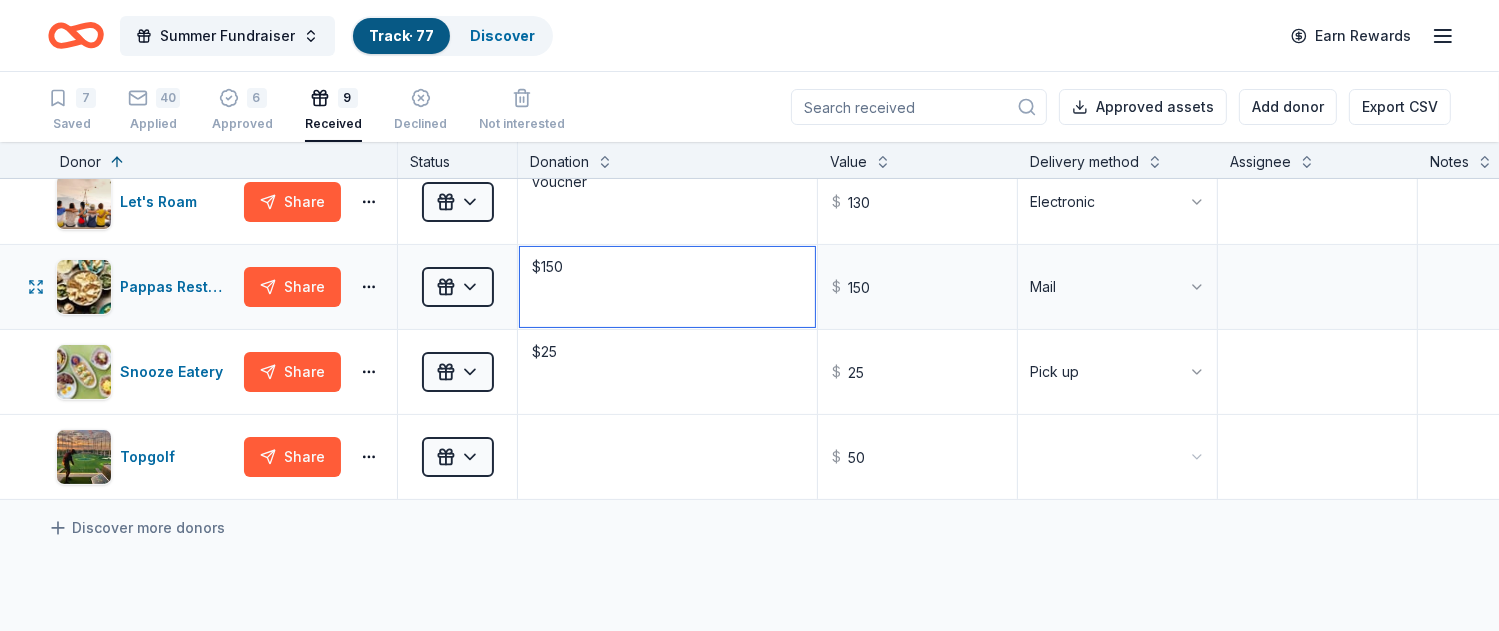 click on "$150" at bounding box center (667, 287) 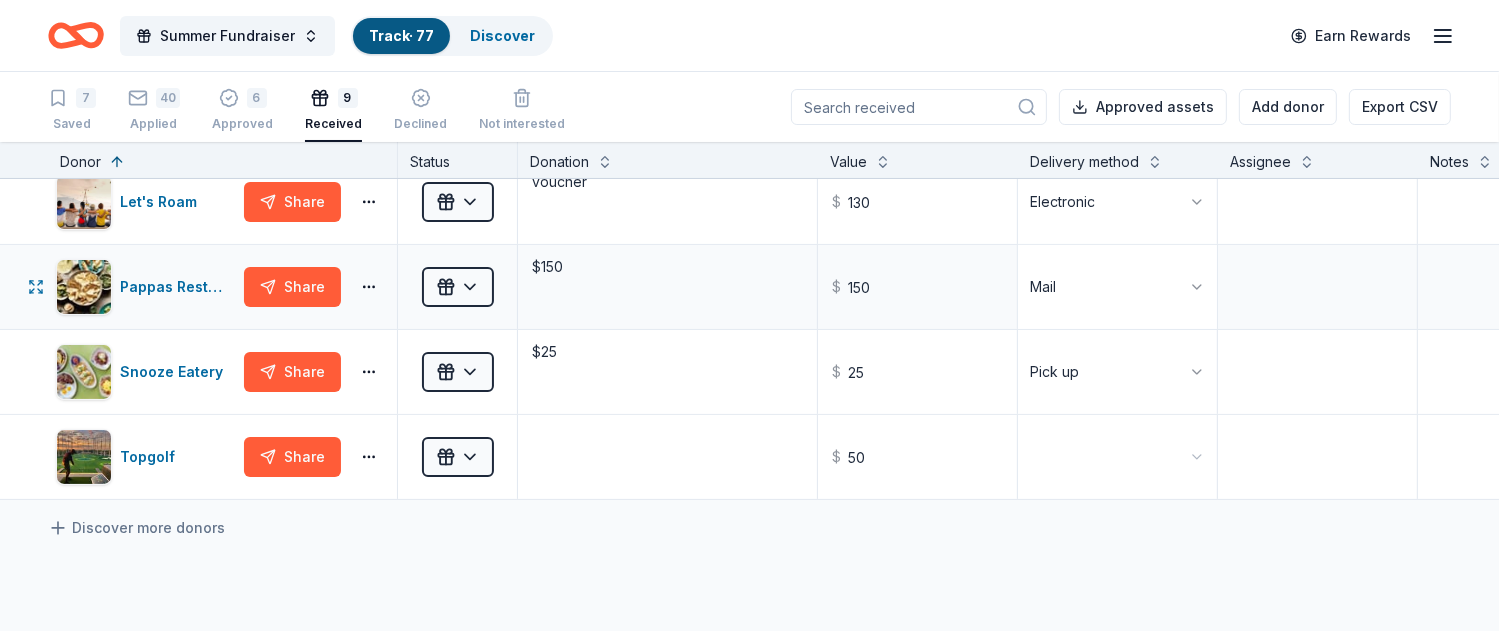 click on "Summer Fundraiser Track  · 77 Discover Earn Rewards 7 Saved 40 Applied 6 Approved 9 Received Declined Not interested  Approved assets Add donor Export CSV Donor Status Donation Value Delivery method Assignee Notes BarkBox  Share Received gift certificate $ 45 Electronic Carrabba's Italian Grill  Share Received $ 25 Pick up CookinGenie  Share Received $ 200 gorjana  Share Received $15 $ 150 Mail Kendra Scott  Share Received Necklace $ 68 Pick up Let's Roam  Share Received voucher $ 130 Electronic Pappas Restaurants  Share Received $150 $ 150 Mail Snooze Eatery  Share Received $25 $ 25 Pick up Topgolf  Share Received $ 50   Discover more donors Saved" at bounding box center (749, 315) 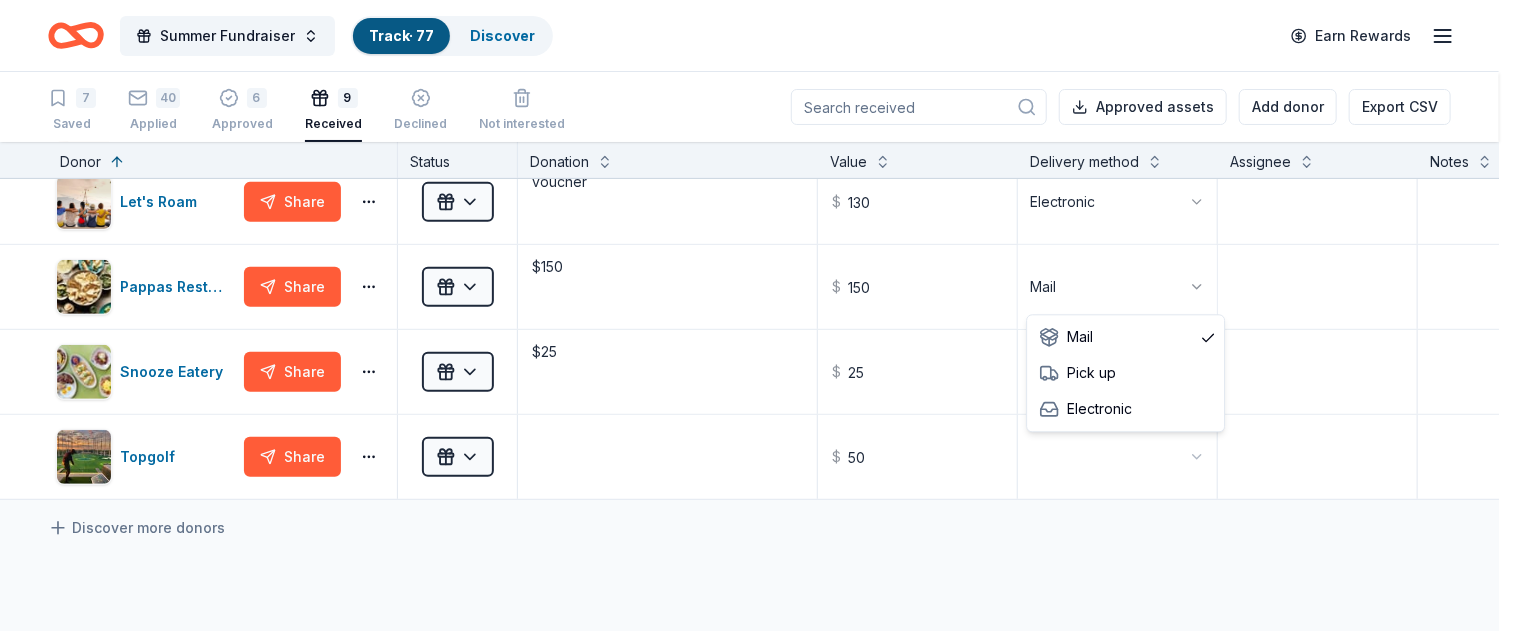 click on "Summer Fundraiser Track  · 77 Discover Earn Rewards 7 Saved 40 Applied 6 Approved 9 Received Declined Not interested  Approved assets Add donor Export CSV Donor Status Donation Value Delivery method Assignee Notes BarkBox  Share Received gift certificate $ 45 Electronic Carrabba's Italian Grill  Share Received $ 25 Pick up CookinGenie  Share Received $ 200 gorjana  Share Received $15 $ 150 Mail Kendra Scott  Share Received Necklace $ 68 Pick up Let's Roam  Share Received voucher $ 130 Electronic Pappas Restaurants  Share Received $150 $ 150 Mail Snooze Eatery  Share Received $25 $ 25 Pick up Topgolf  Share Received $ 50   Discover more donors Saved Mail Pick up Electronic" at bounding box center [757, 315] 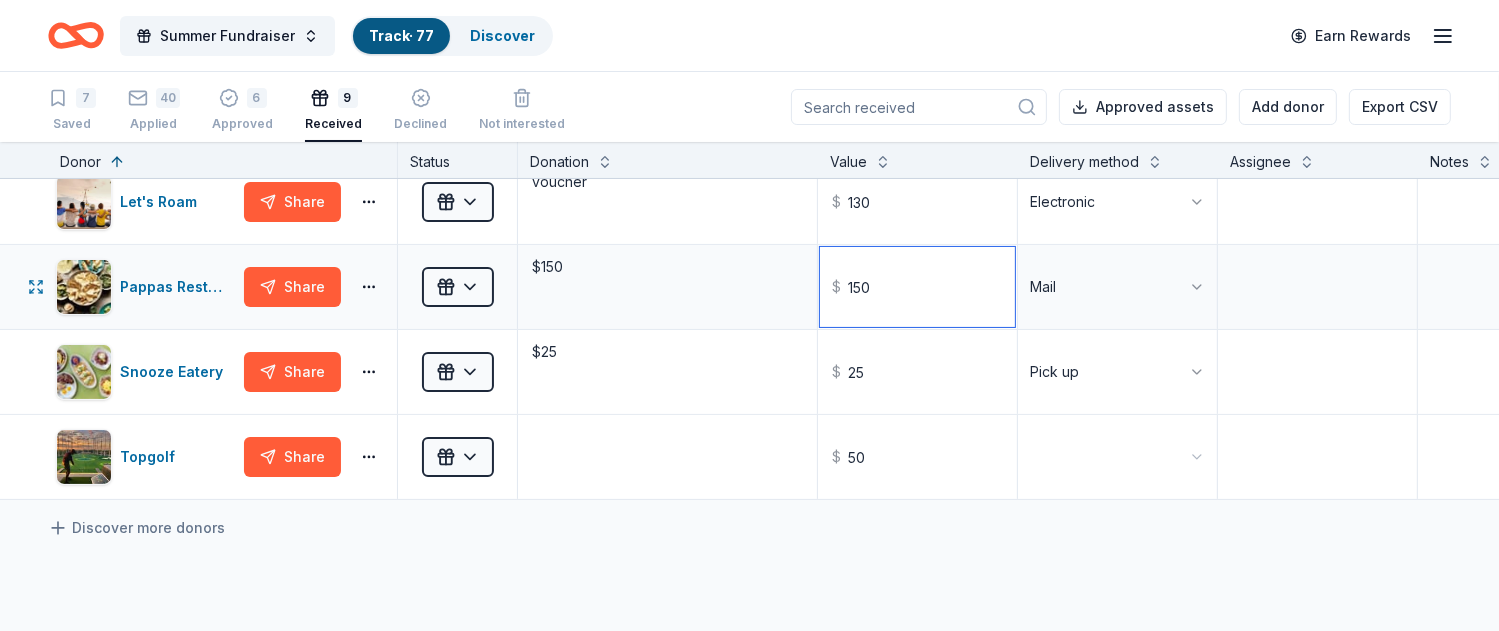 click on "150" at bounding box center [917, 287] 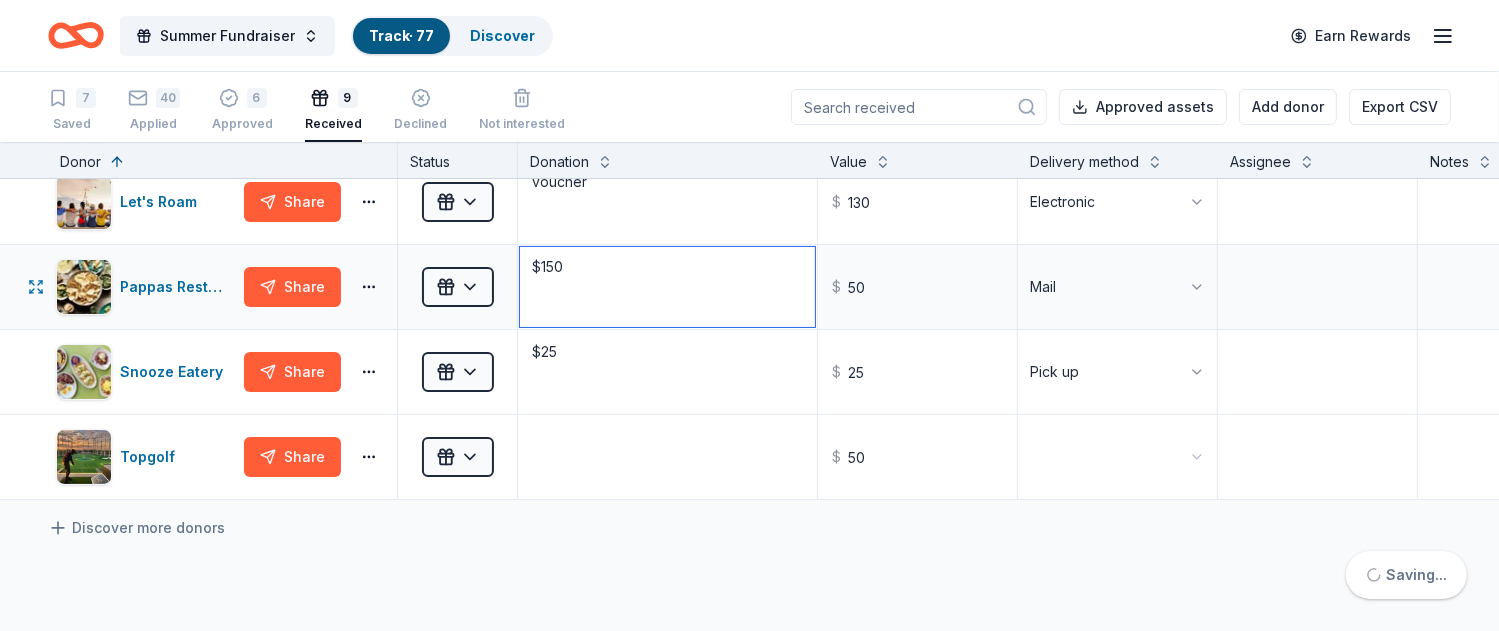 type on "50.00" 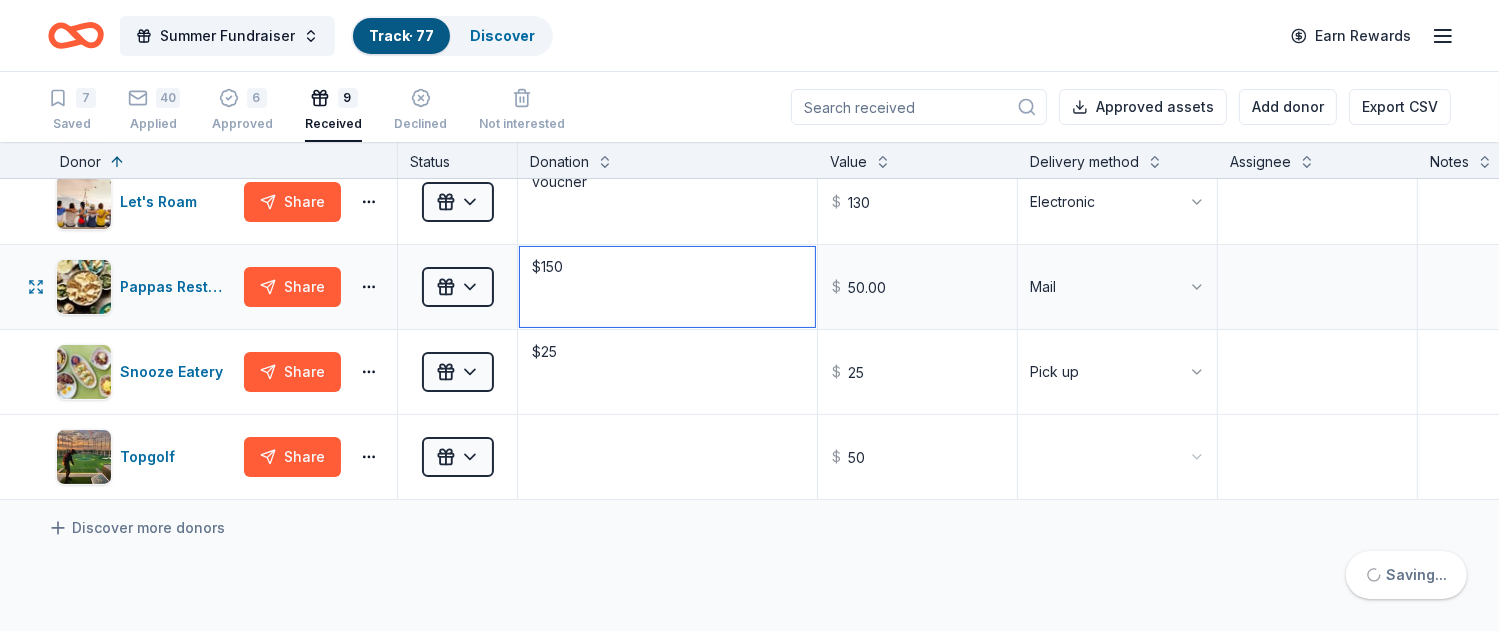 click on "$150" at bounding box center [667, 287] 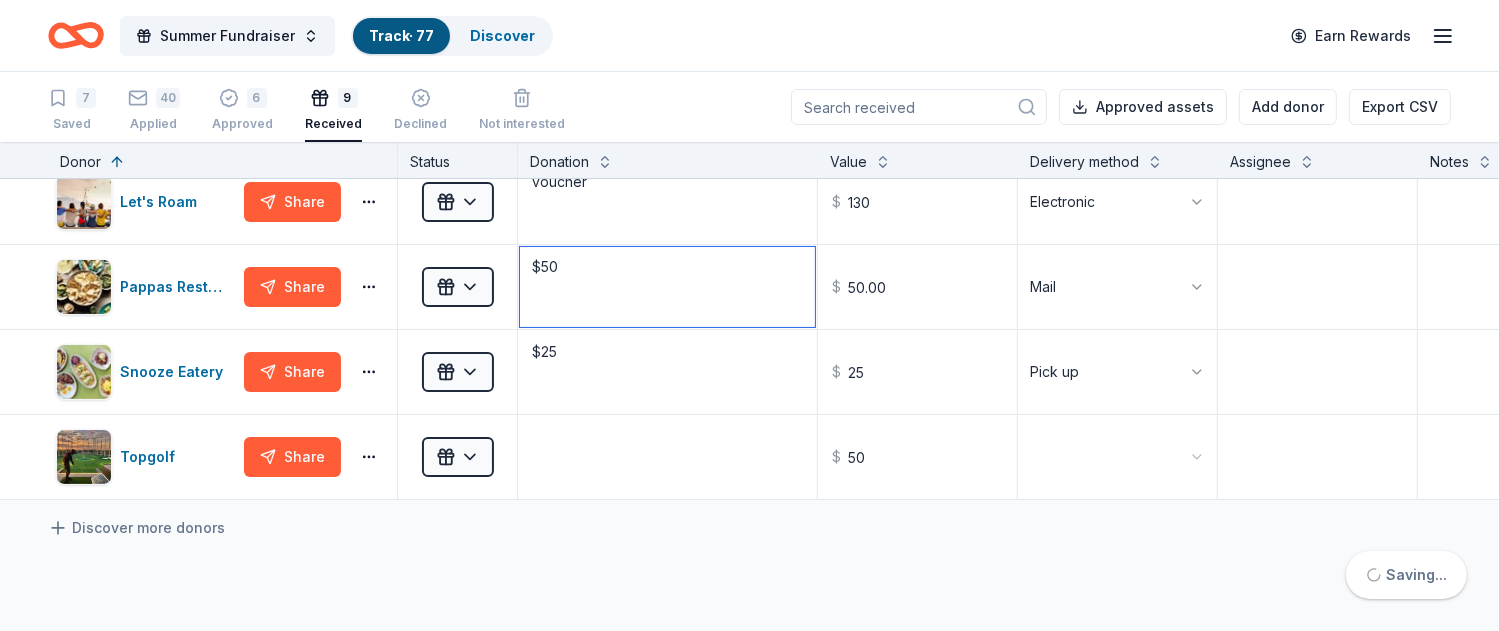 type on "$50" 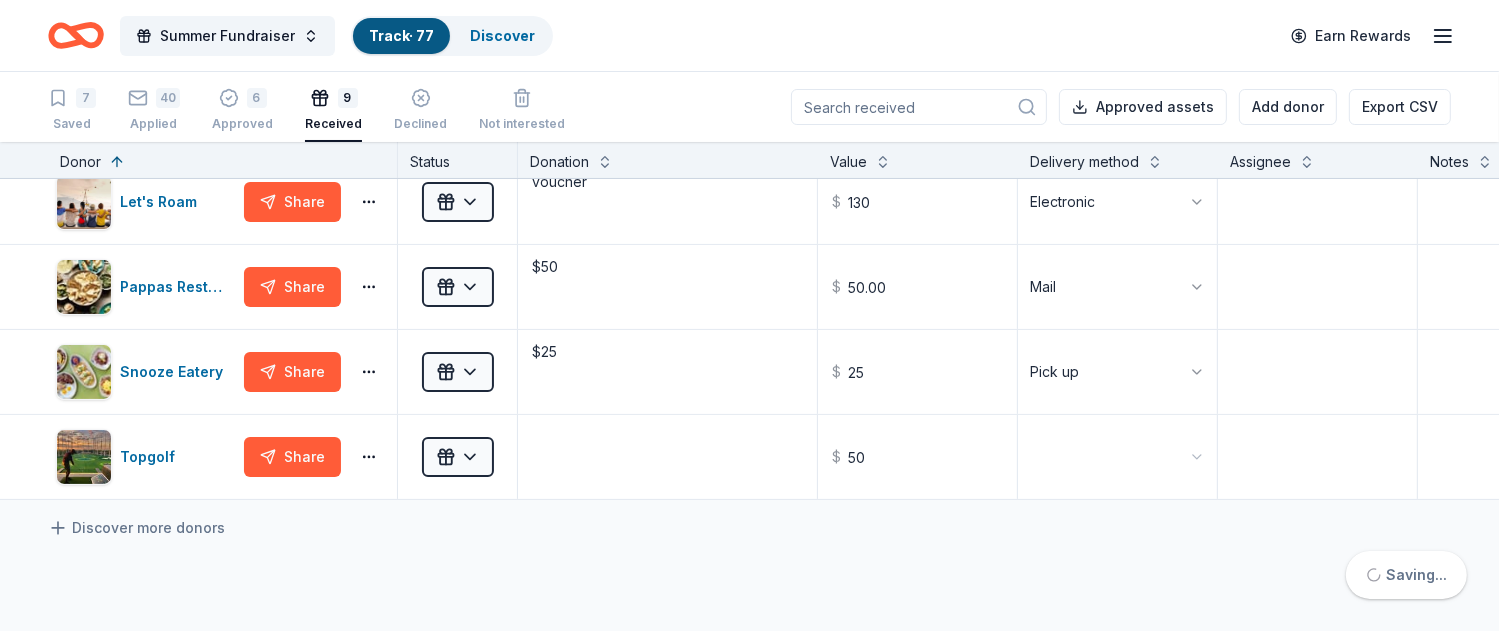 click on "Discover more donors" at bounding box center [883, 528] 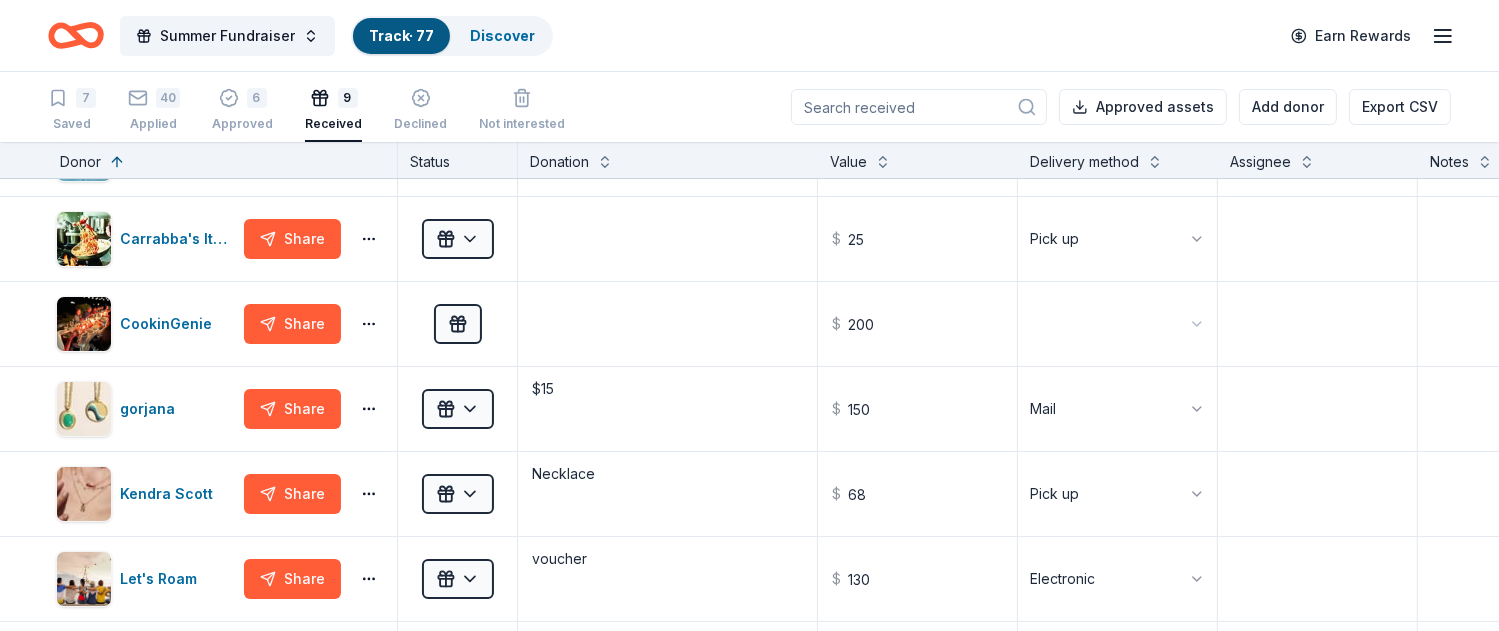 scroll, scrollTop: 65, scrollLeft: 0, axis: vertical 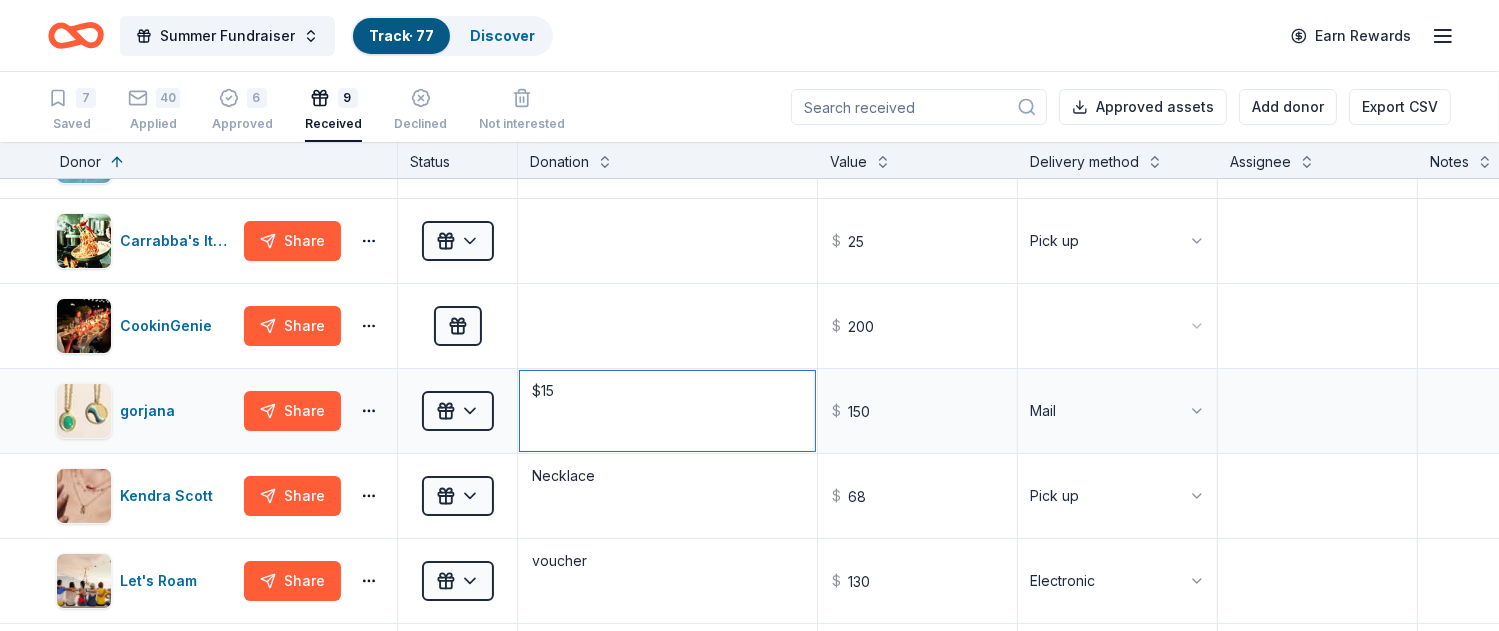 click on "$15" at bounding box center [667, 411] 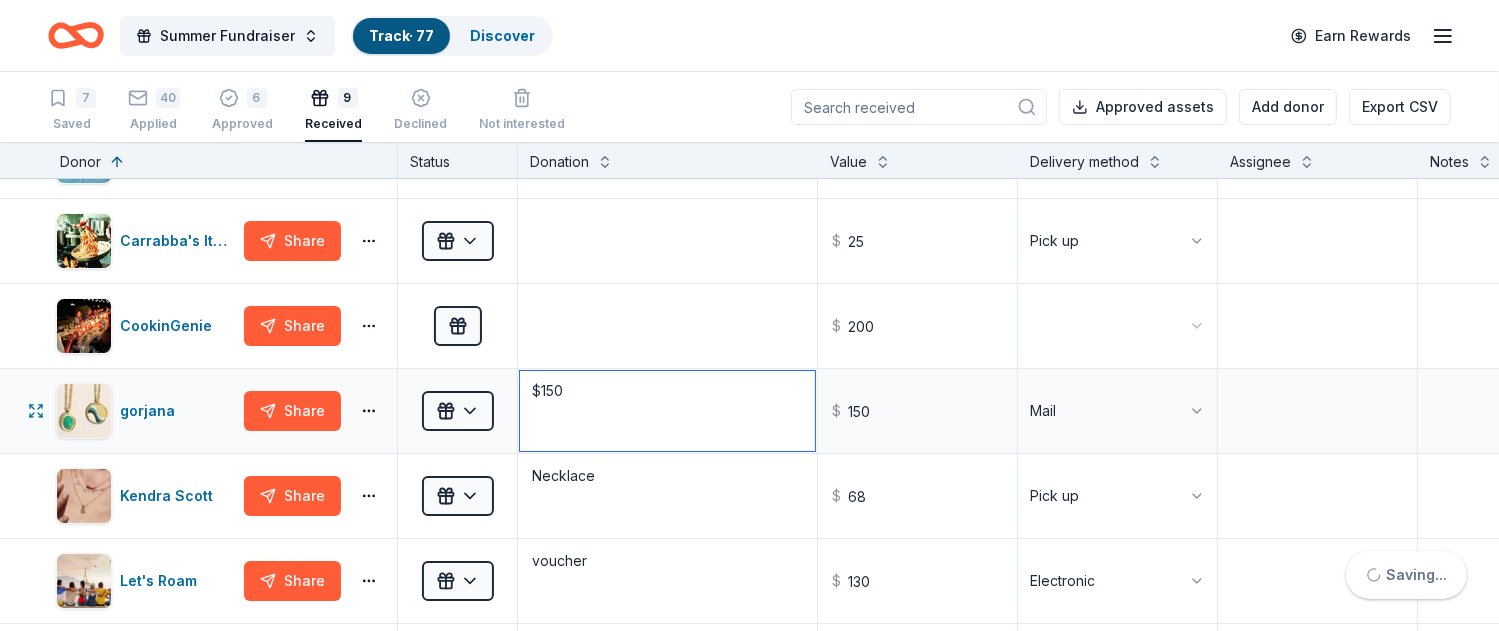 type on "$150" 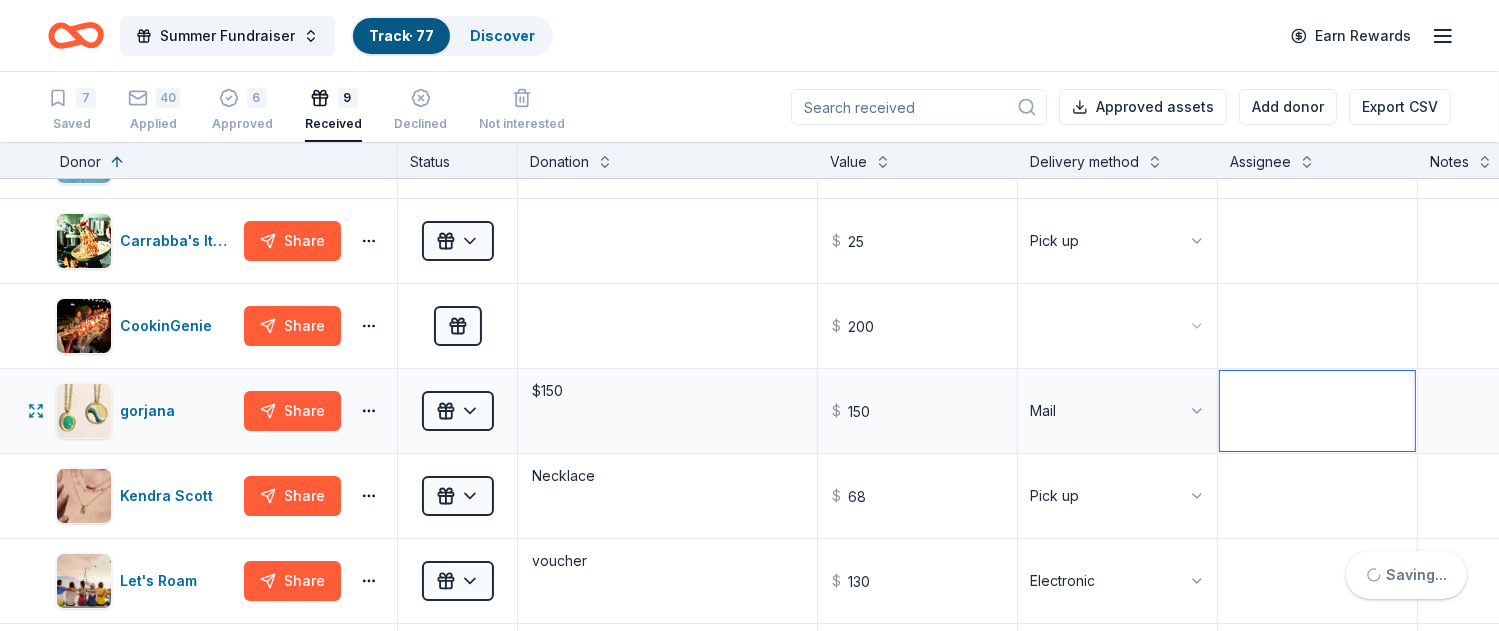 click at bounding box center [1317, 411] 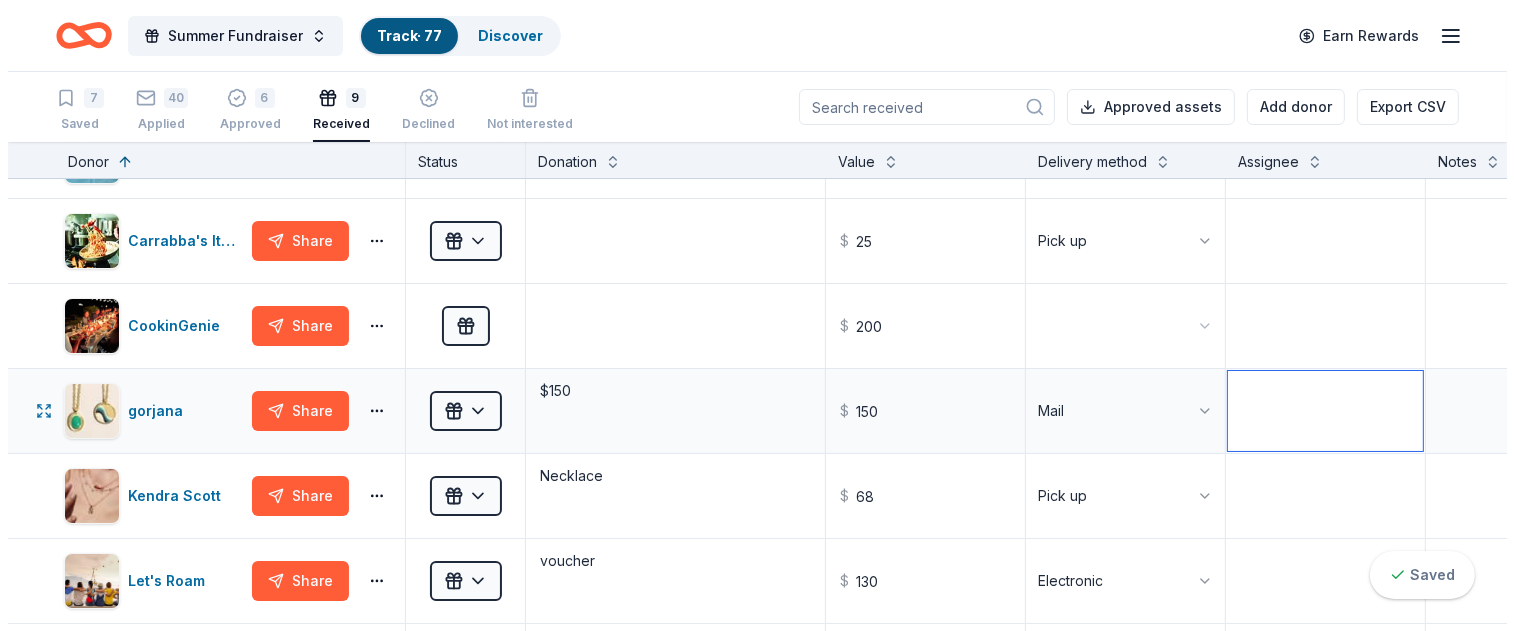 scroll, scrollTop: 0, scrollLeft: 0, axis: both 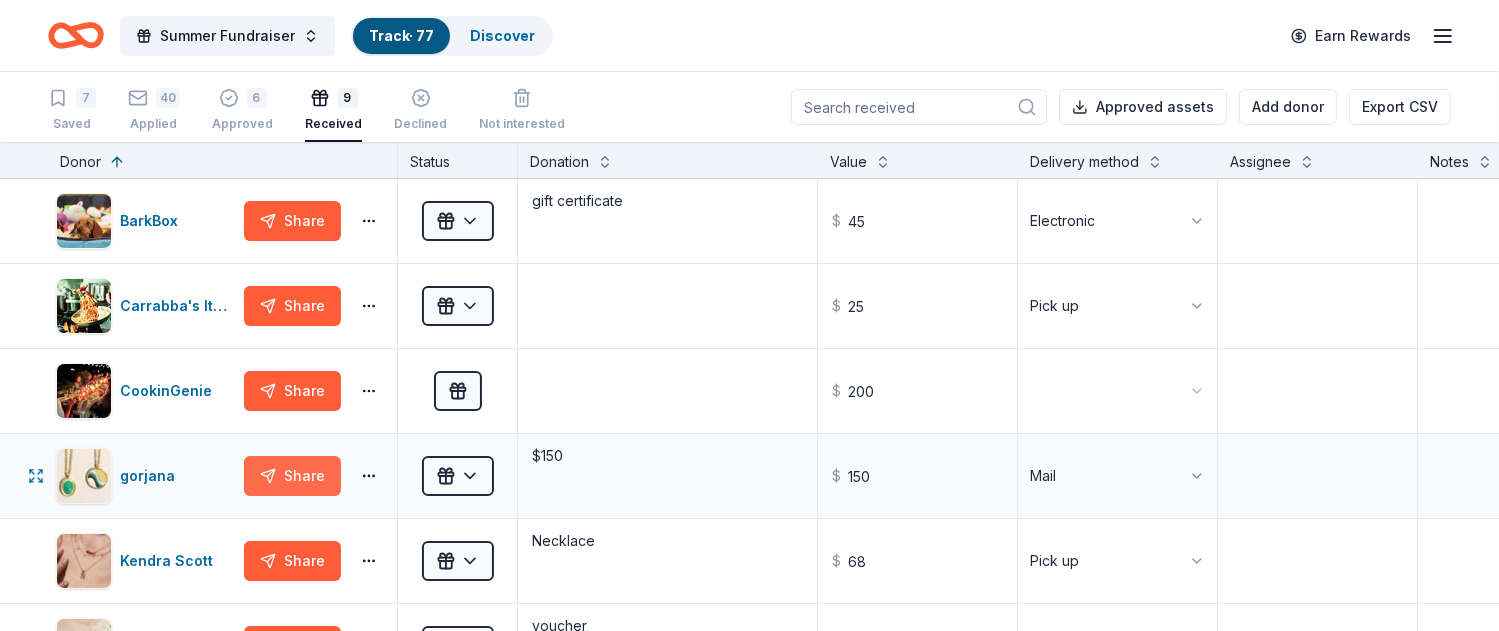 click on "Share" at bounding box center [292, 476] 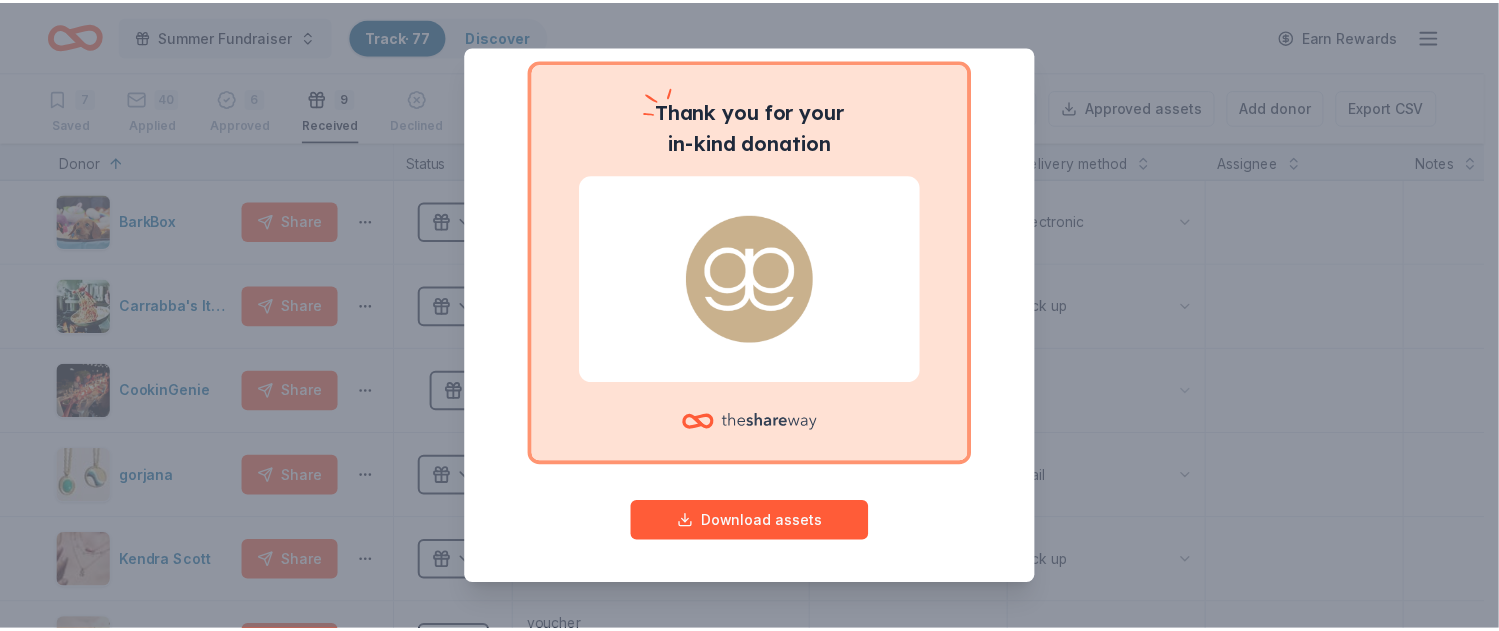 scroll, scrollTop: 0, scrollLeft: 0, axis: both 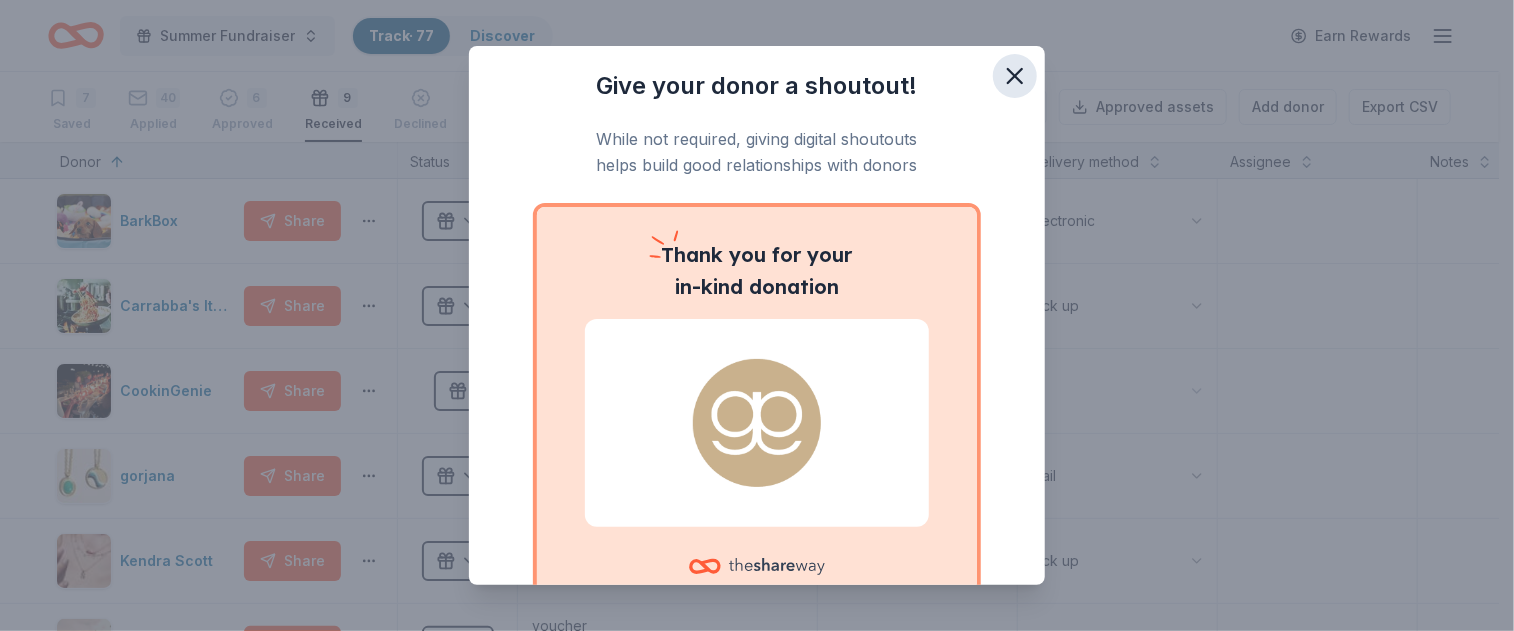click 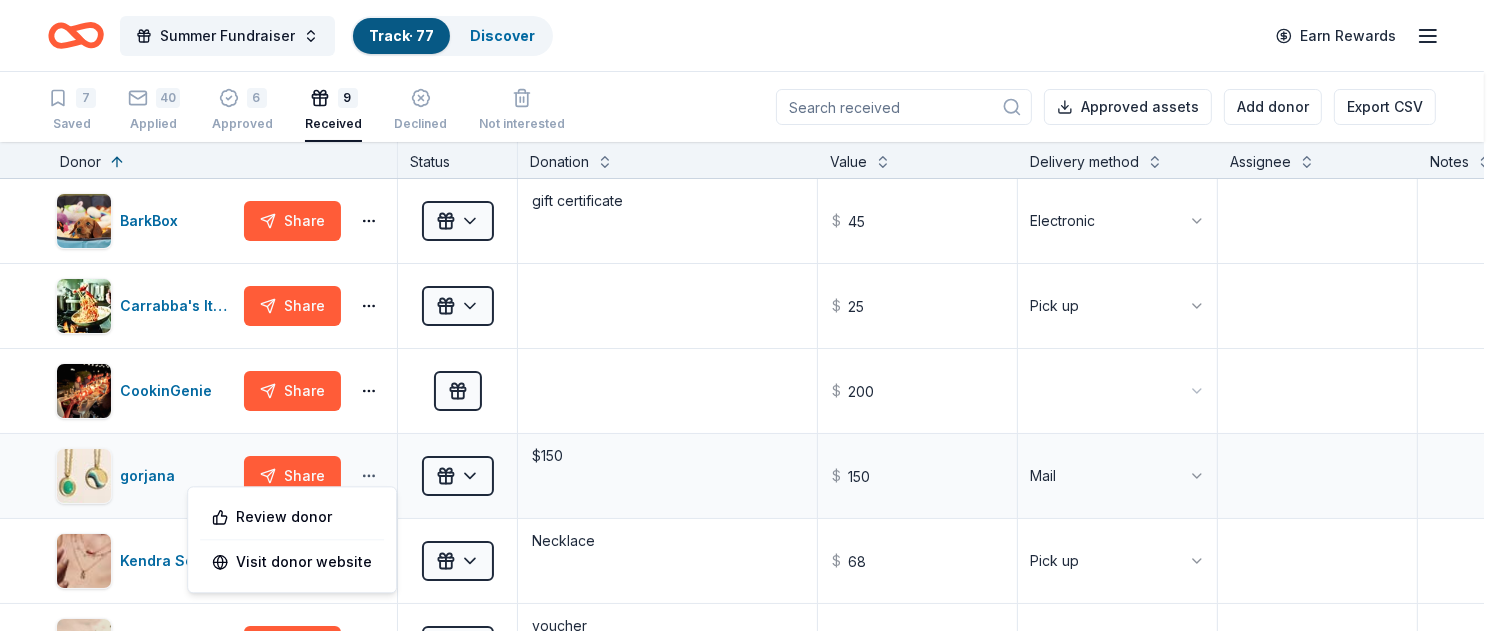 click on "Summer Fundraiser Track  · 77 Discover Earn Rewards 7 Saved 40 Applied 6 Approved 9 Received Declined Not interested  Approved assets Add donor Export CSV Donor Status Donation Value Delivery method Assignee Notes BarkBox  Share Received gift certificate $ 45 Electronic Carrabba's Italian Grill  Share Received $ 25 Pick up CookinGenie  Share Received $ 200 gorjana  Share Received $150 $ 150 Mail Kendra Scott  Share Received Necklace $ 68 Pick up Let's Roam  Share Received voucher $ 130 Electronic Pappas Restaurants  Share Received $50 $ 50.00 Mail Snooze Eatery  Share Received $25 $ 25 Pick up Topgolf  Share Received $ 50   Discover more donors Saved  Review donor  Visit donor website" at bounding box center [749, 315] 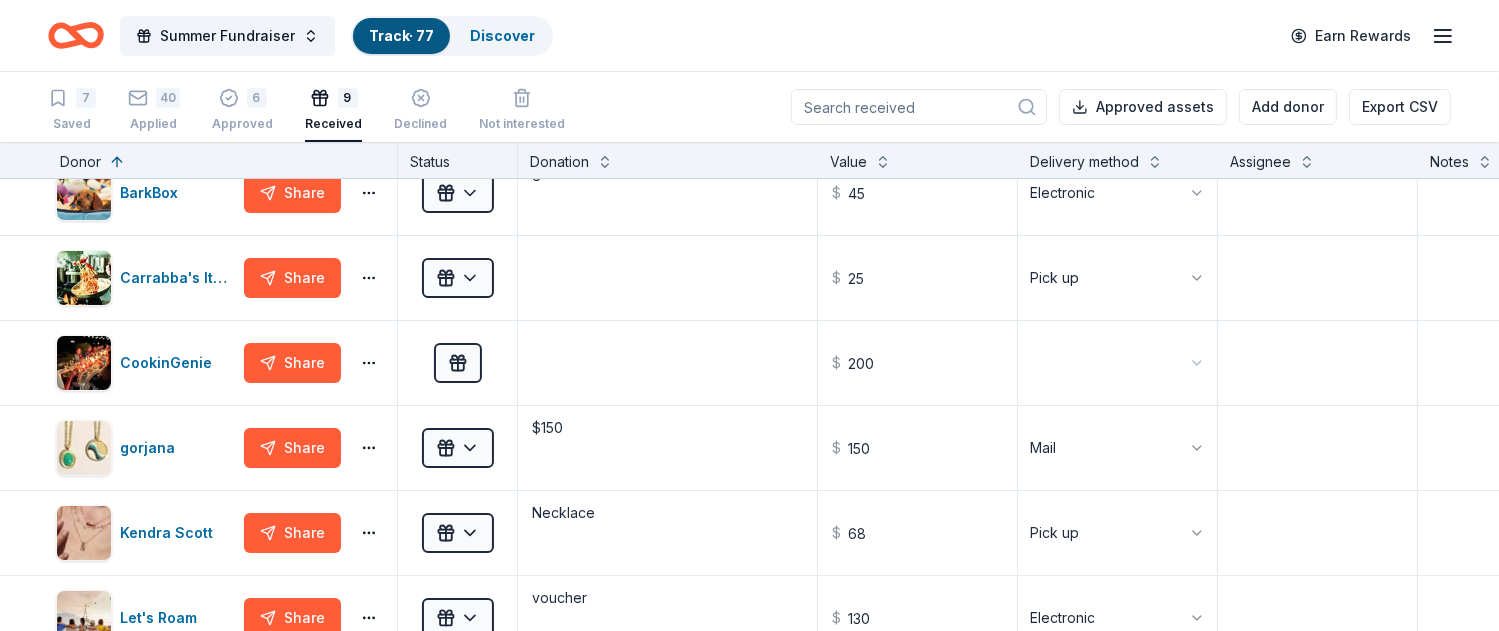 scroll, scrollTop: 0, scrollLeft: 0, axis: both 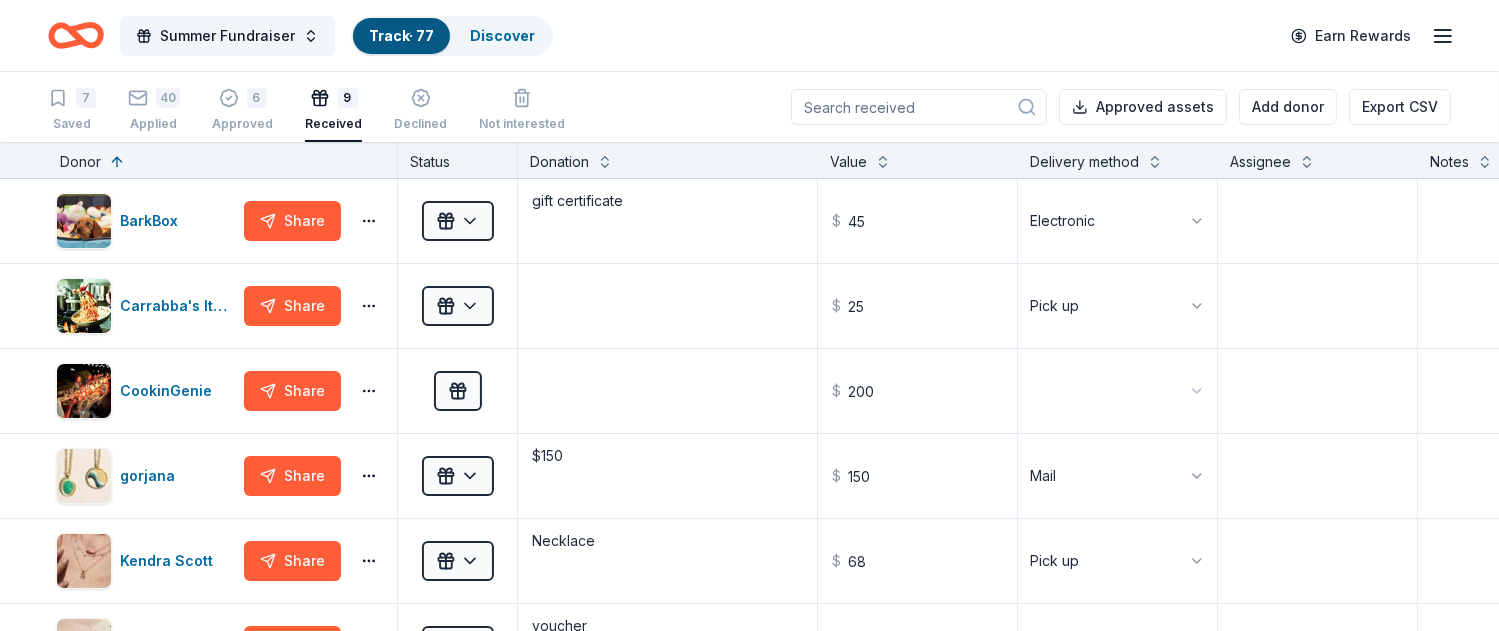 drag, startPoint x: 1490, startPoint y: 292, endPoint x: 1504, endPoint y: 240, distance: 53.851646 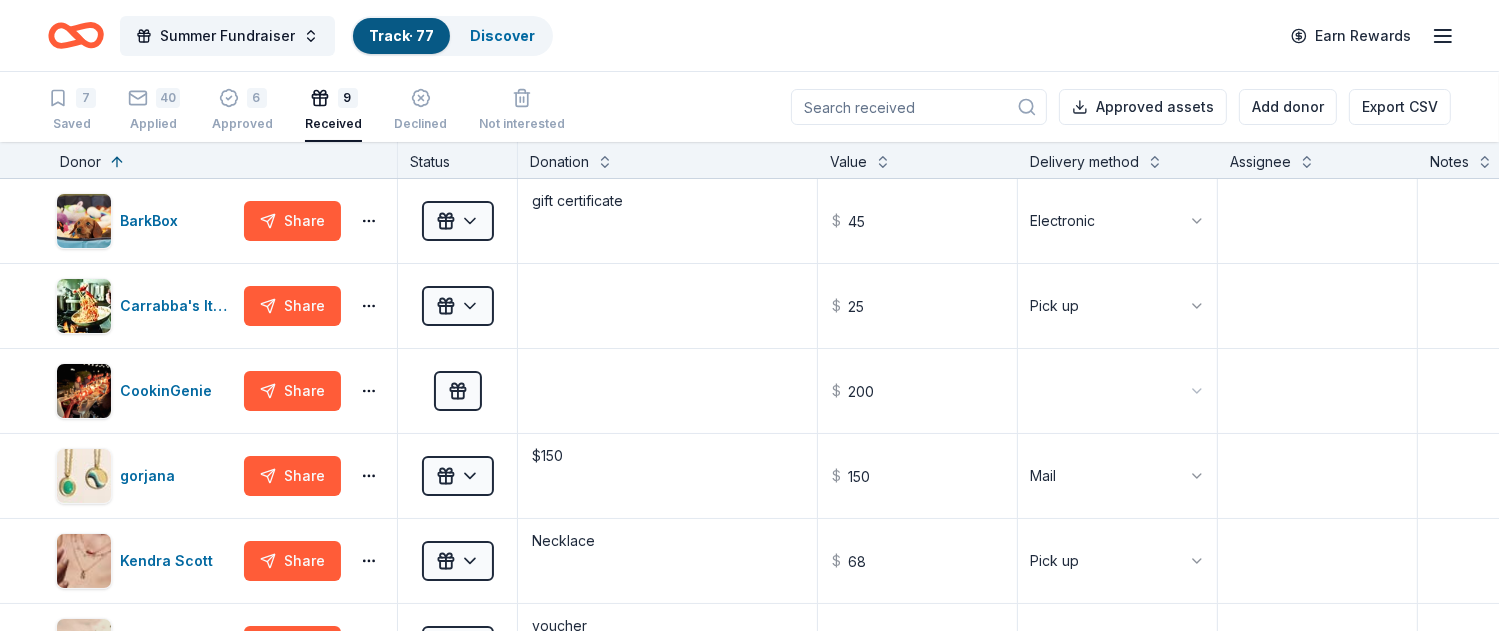 click 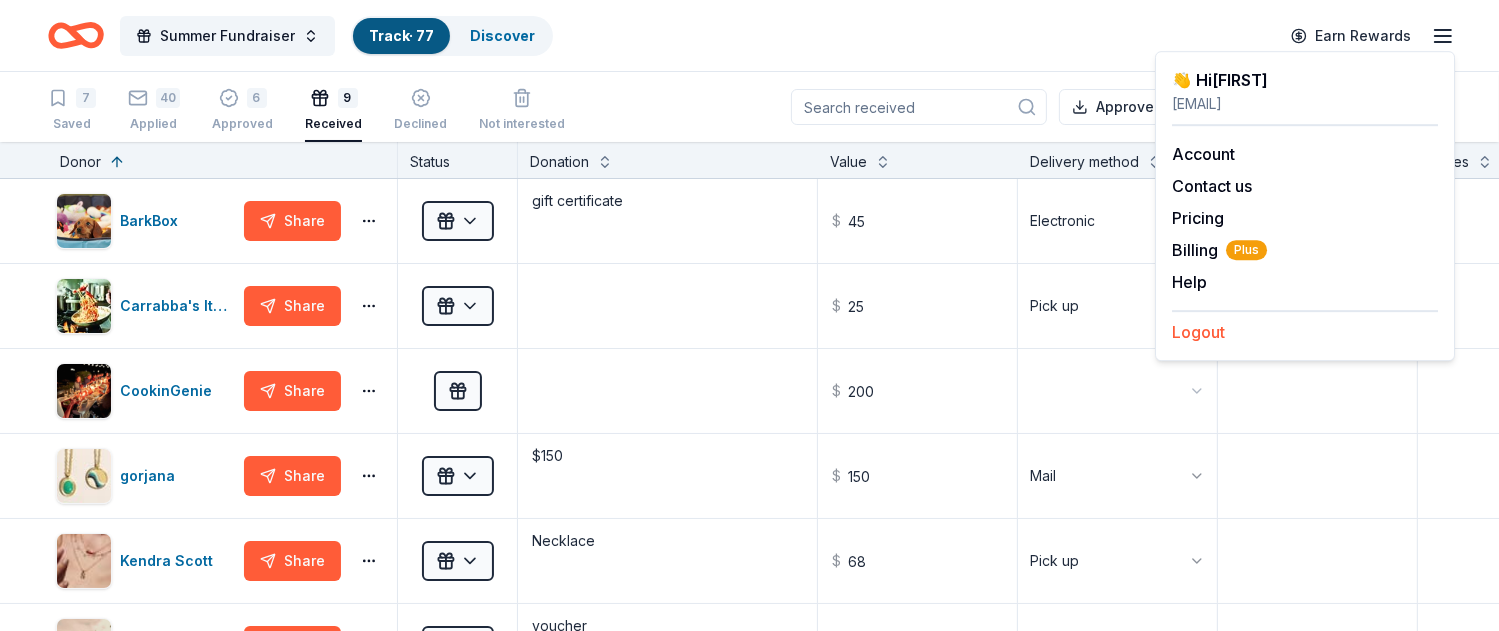 click on "Logout" at bounding box center (1198, 332) 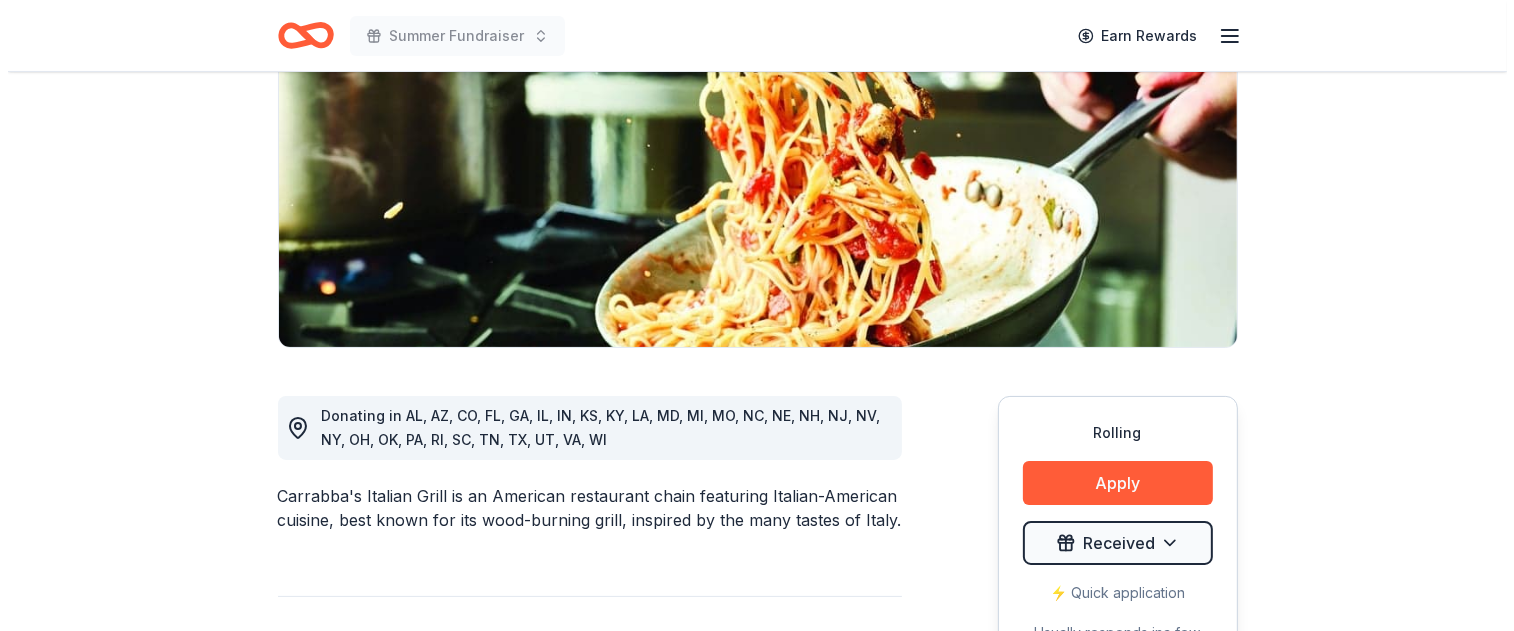 scroll, scrollTop: 277, scrollLeft: 0, axis: vertical 